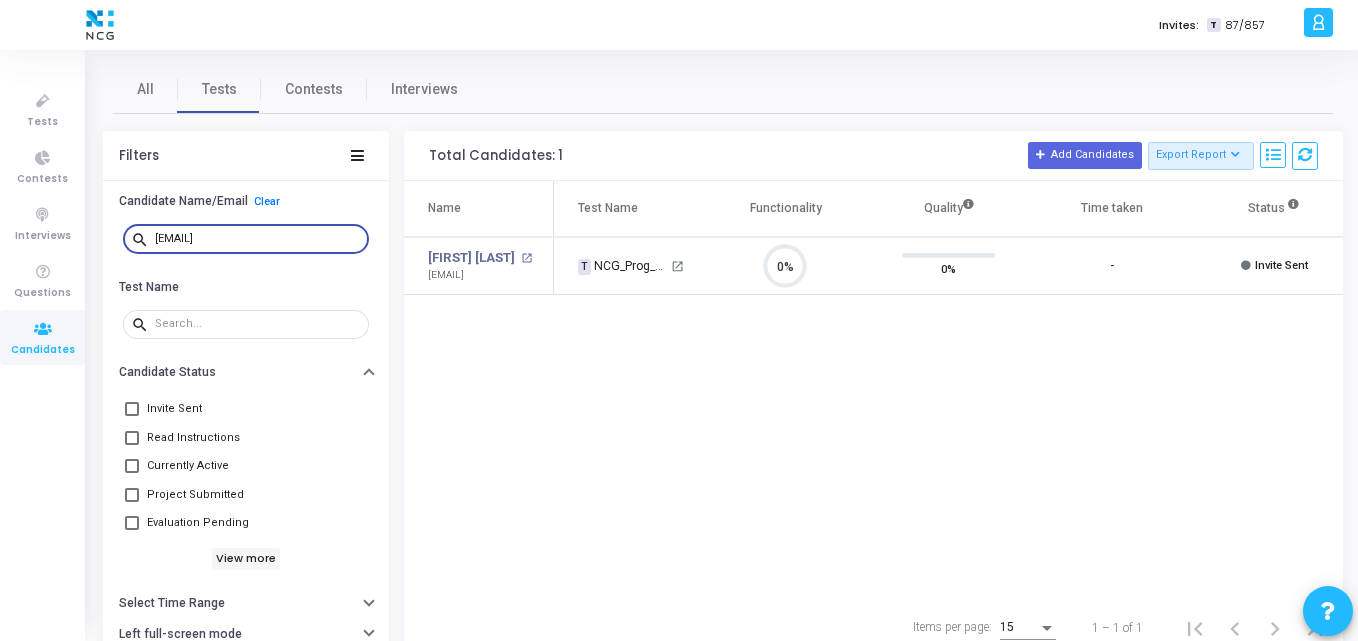 scroll, scrollTop: 0, scrollLeft: 0, axis: both 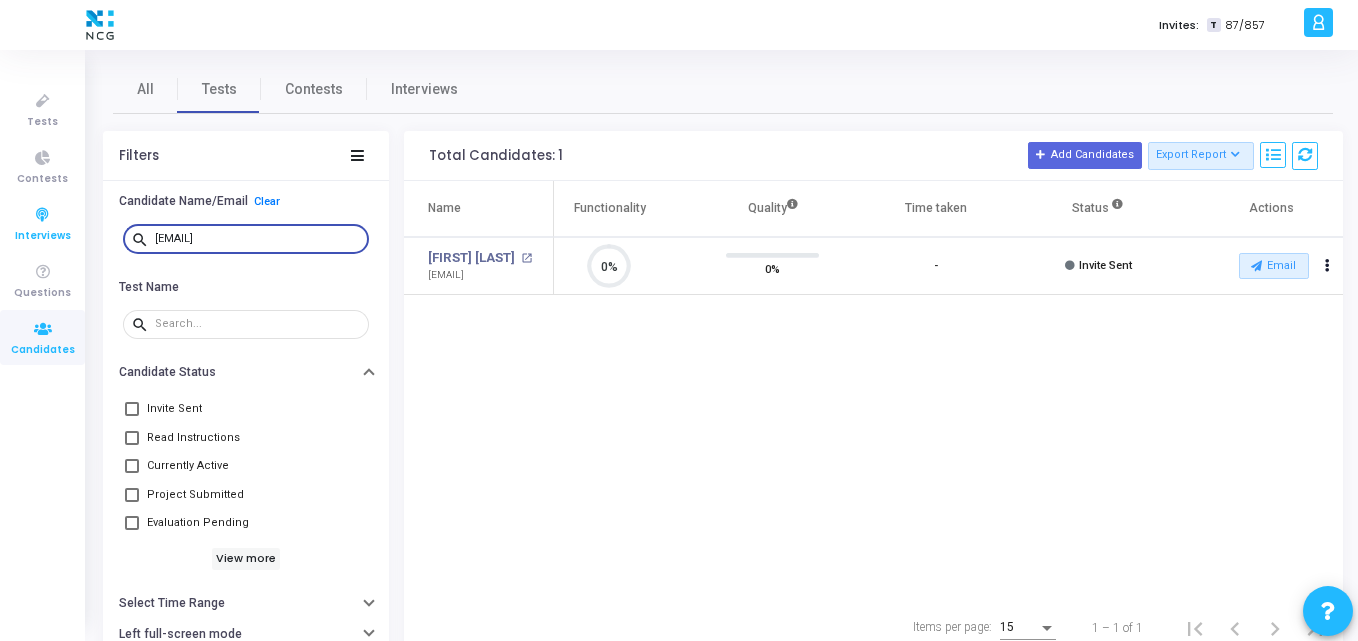 drag, startPoint x: 0, startPoint y: 0, endPoint x: 81, endPoint y: 218, distance: 232.56181 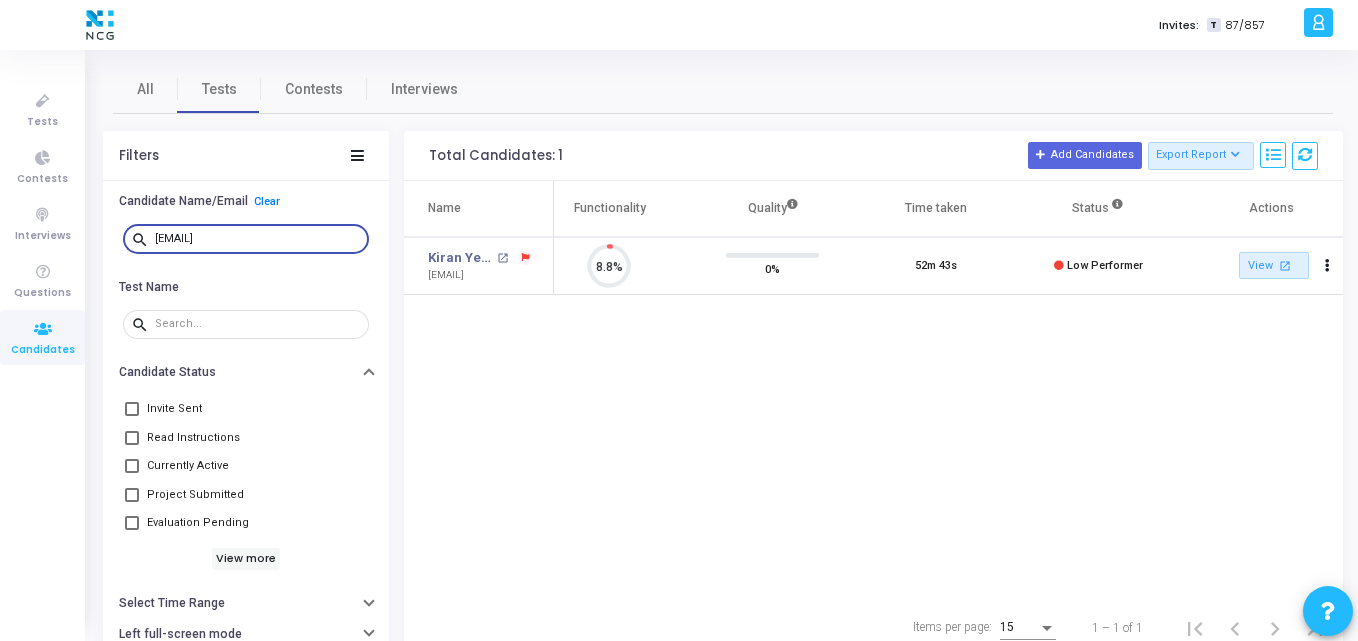 scroll, scrollTop: 9, scrollLeft: 9, axis: both 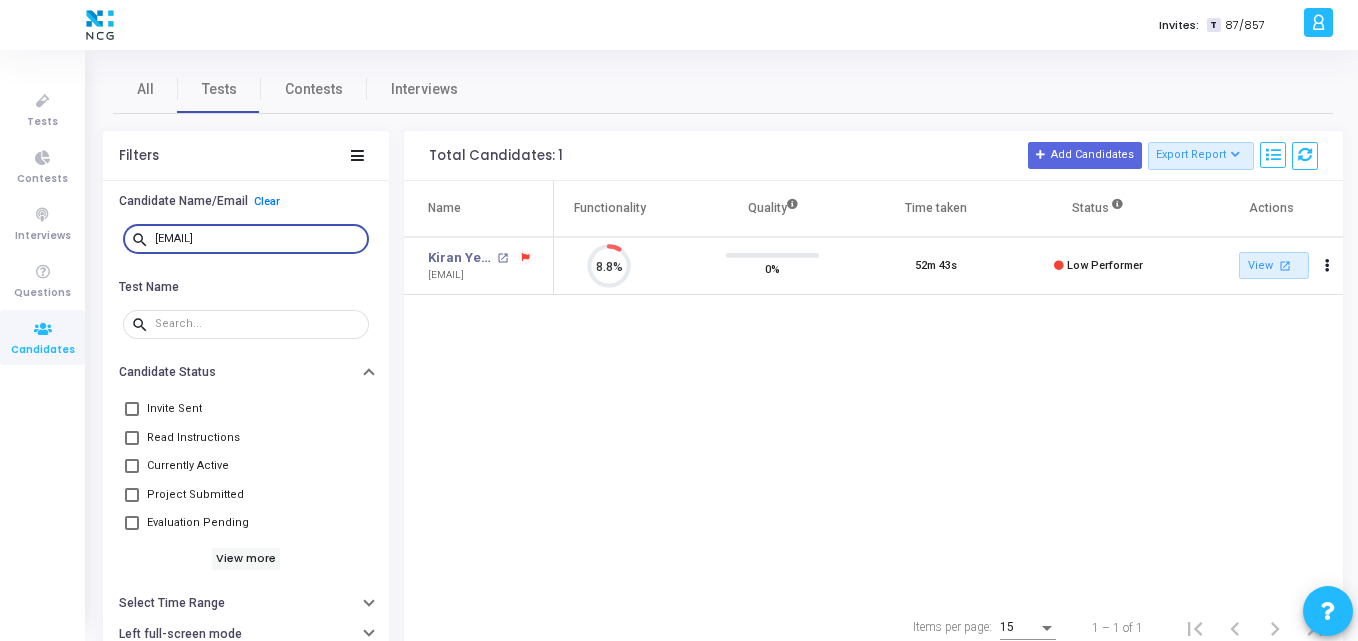 drag, startPoint x: 327, startPoint y: 241, endPoint x: 101, endPoint y: 246, distance: 226.0553 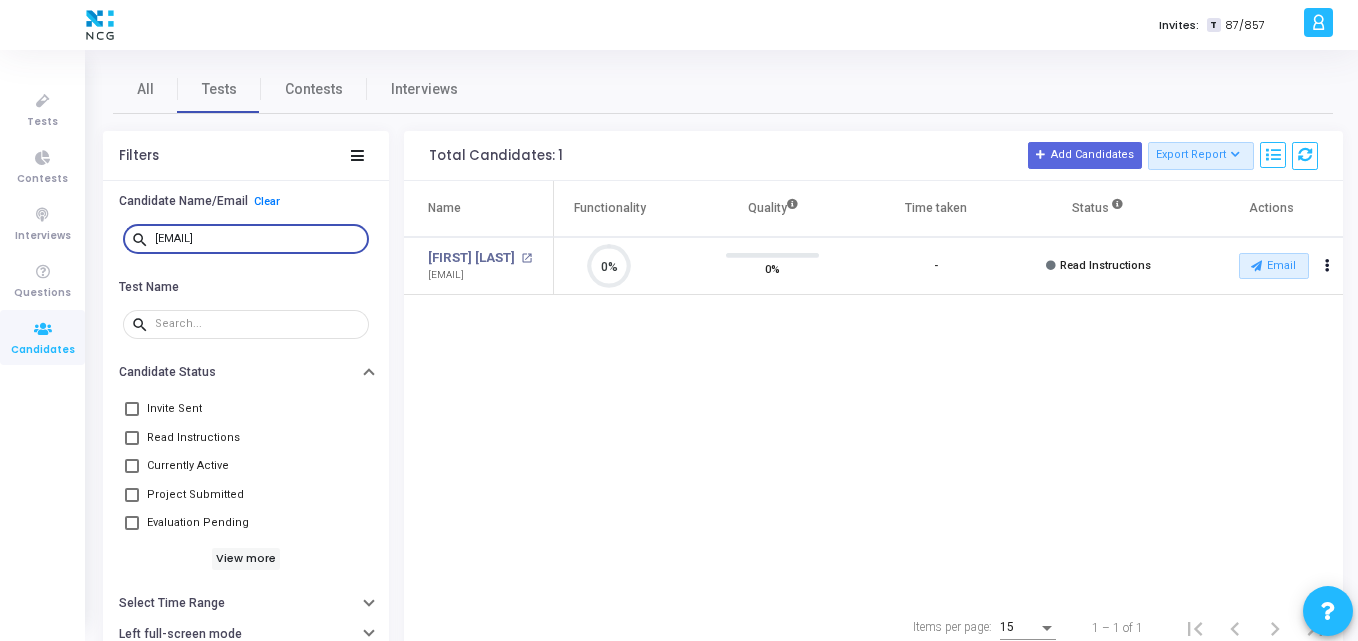scroll, scrollTop: 9, scrollLeft: 9, axis: both 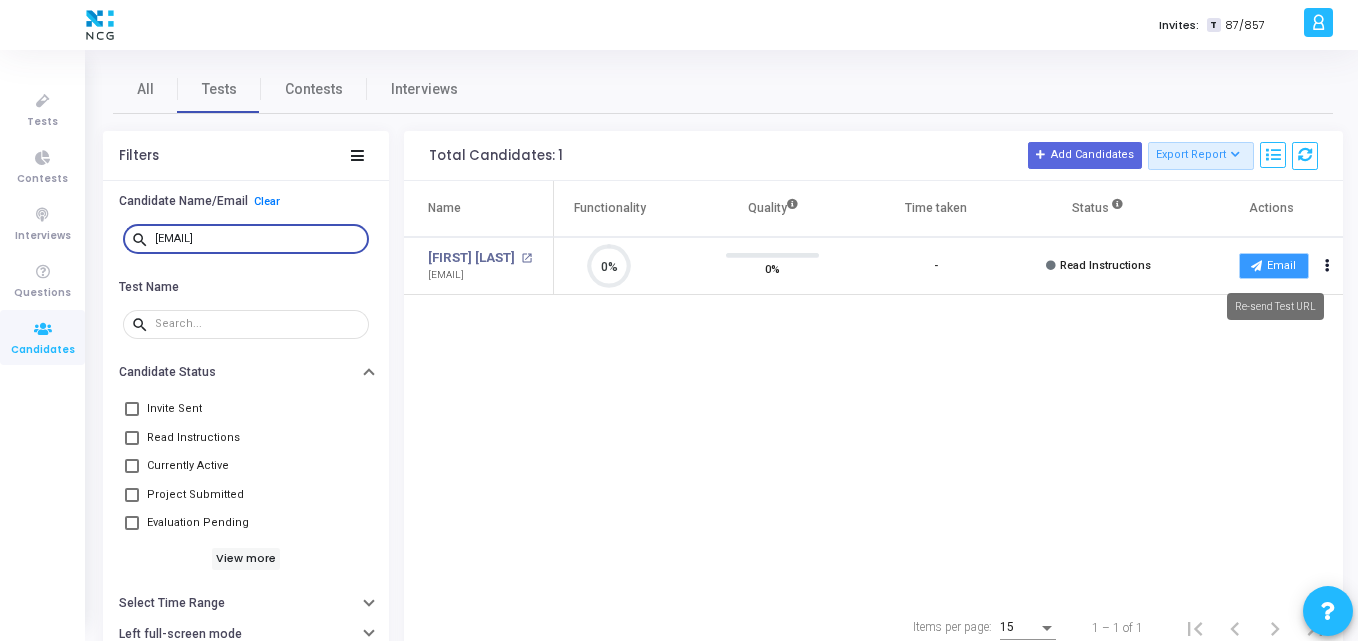 type on "[EMAIL]" 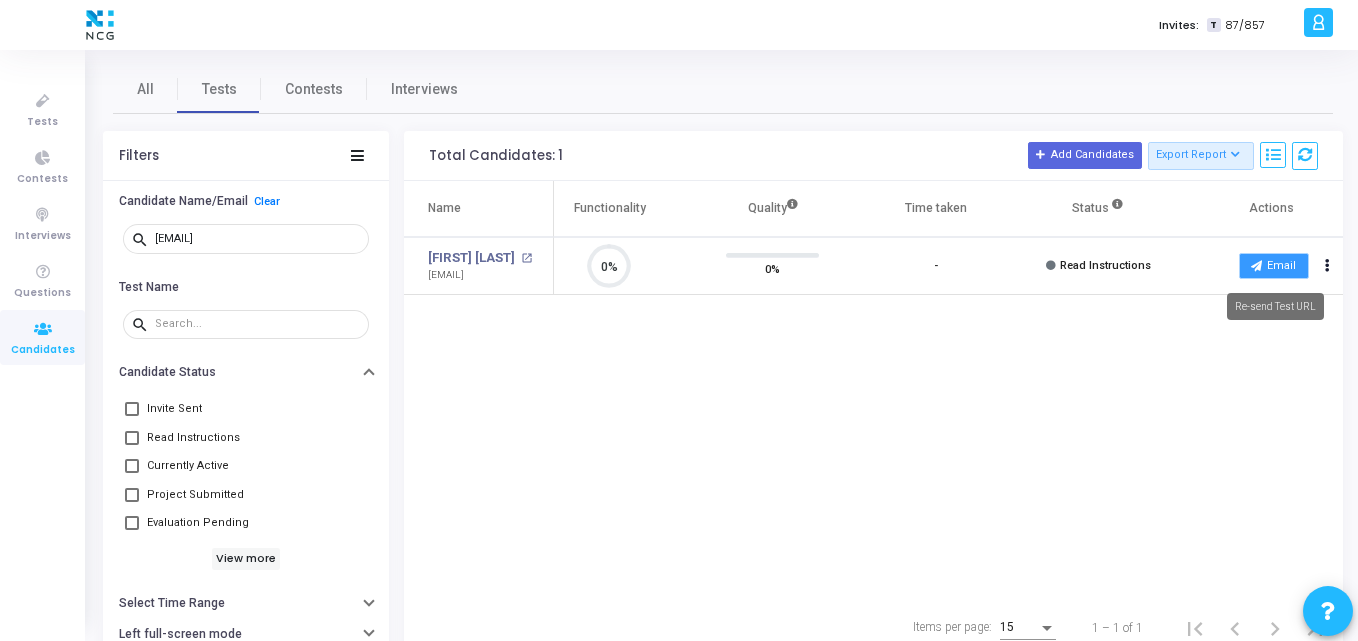 click on "Email" at bounding box center [1274, 266] 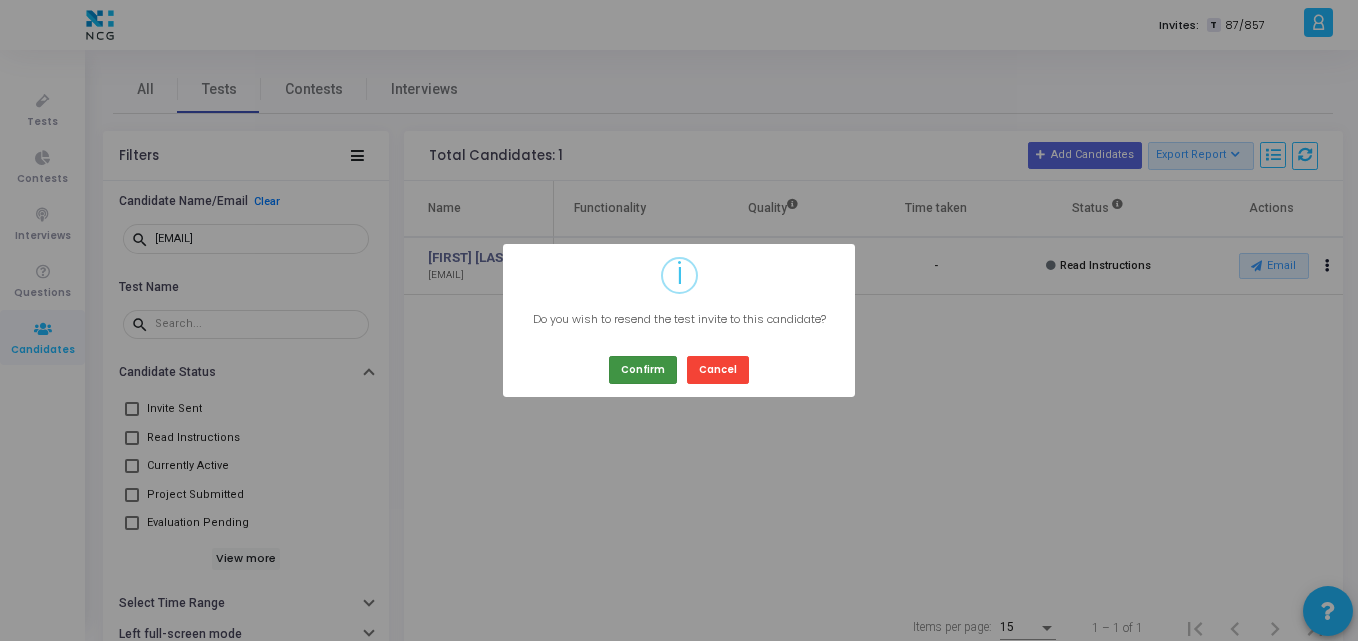 click on "Confirm" at bounding box center (643, 369) 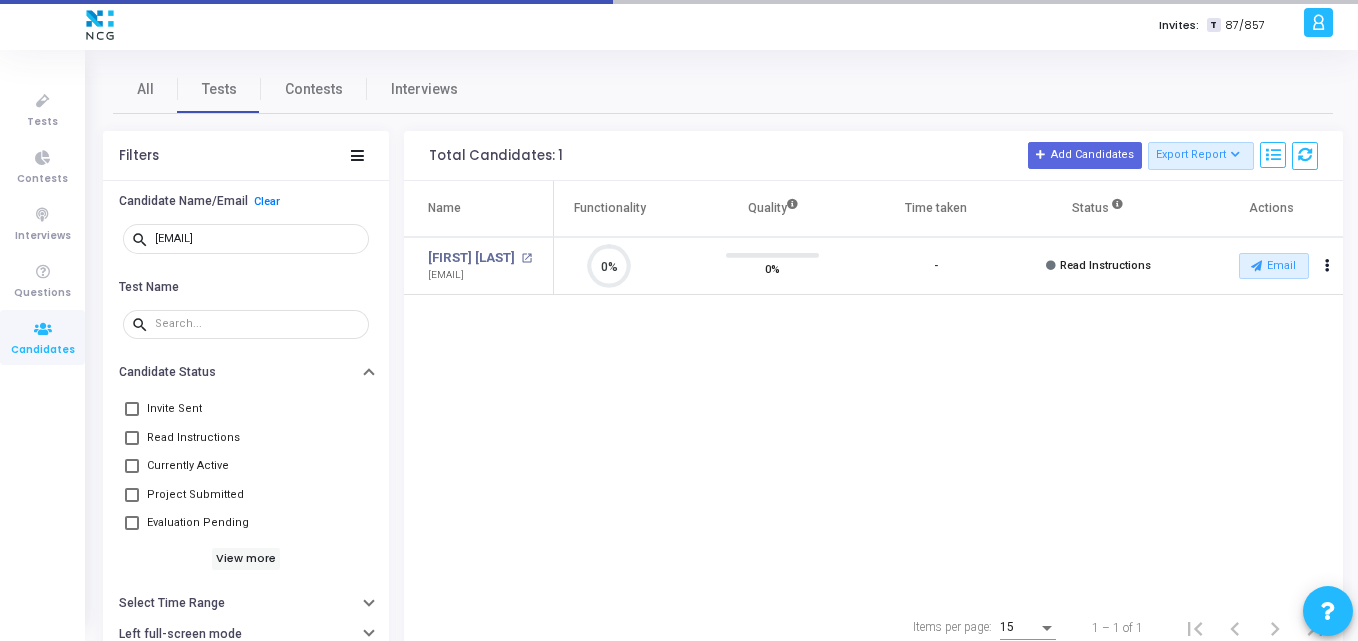 type 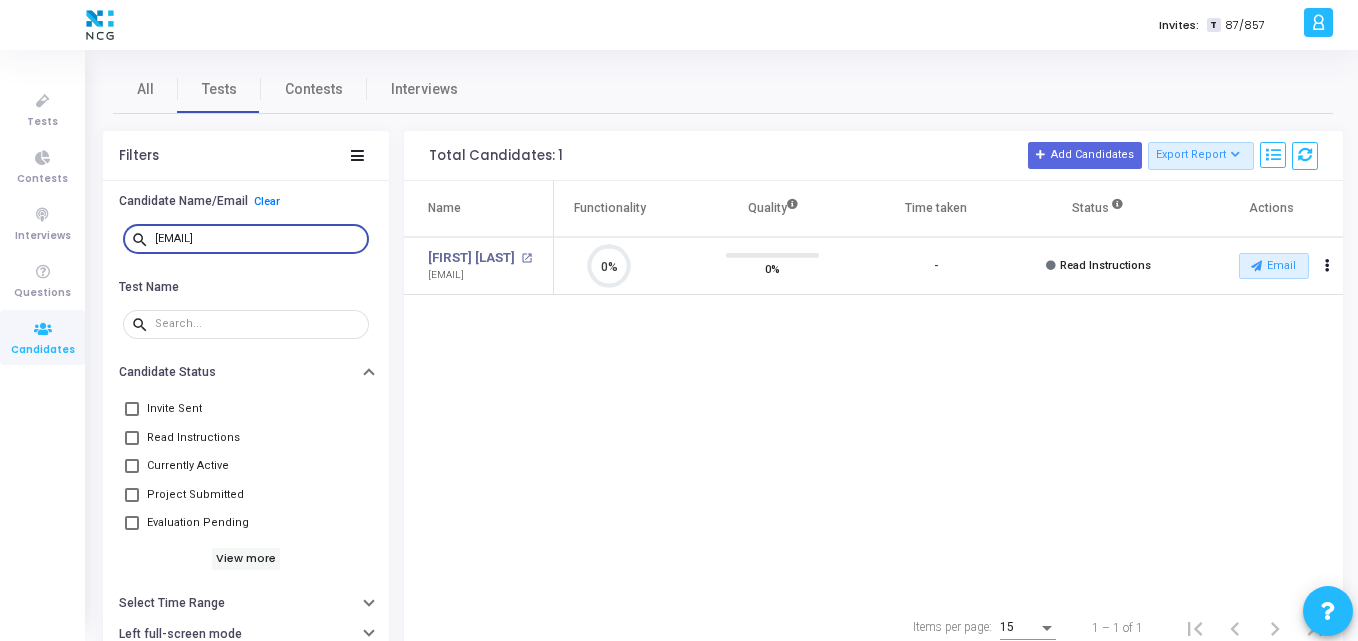 drag, startPoint x: 338, startPoint y: 243, endPoint x: 117, endPoint y: 251, distance: 221.14474 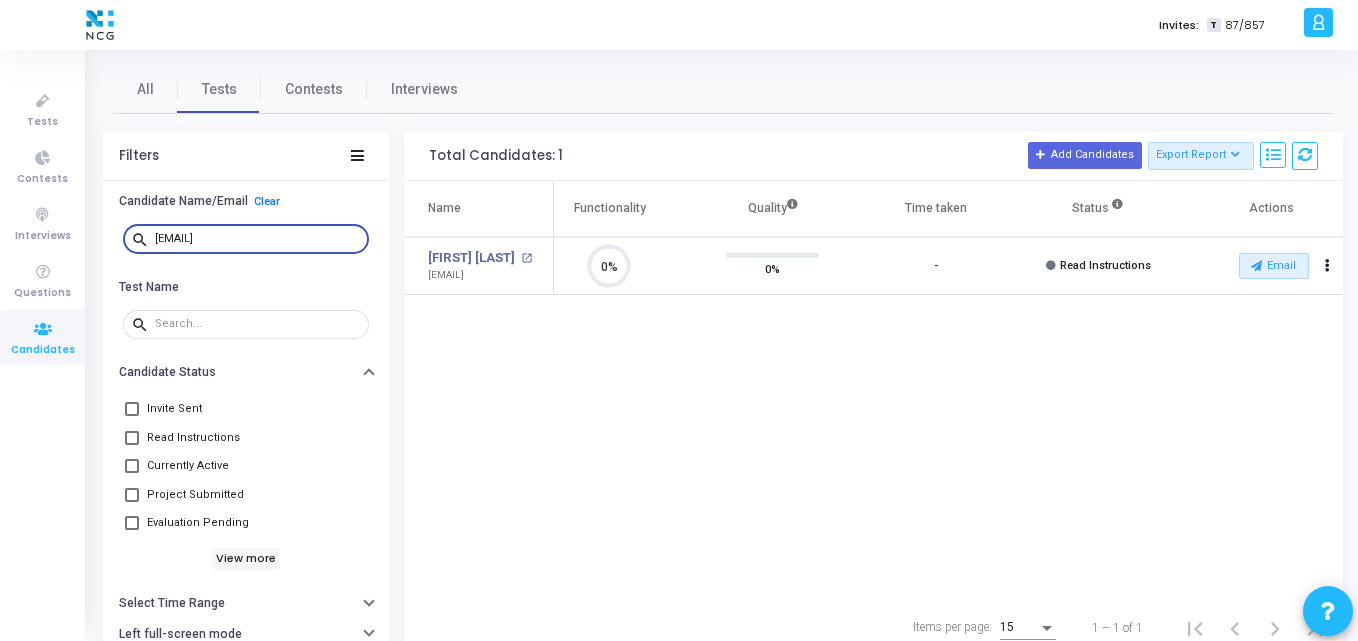 scroll, scrollTop: 9, scrollLeft: 9, axis: both 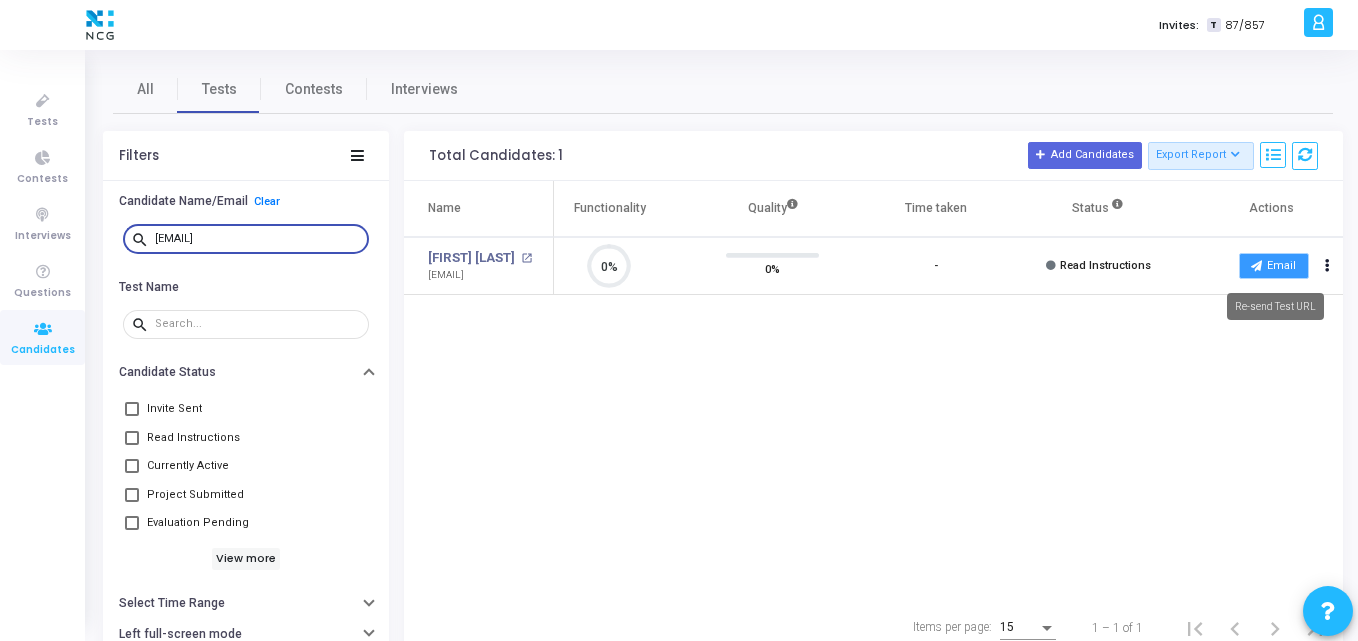 type on "[EMAIL]" 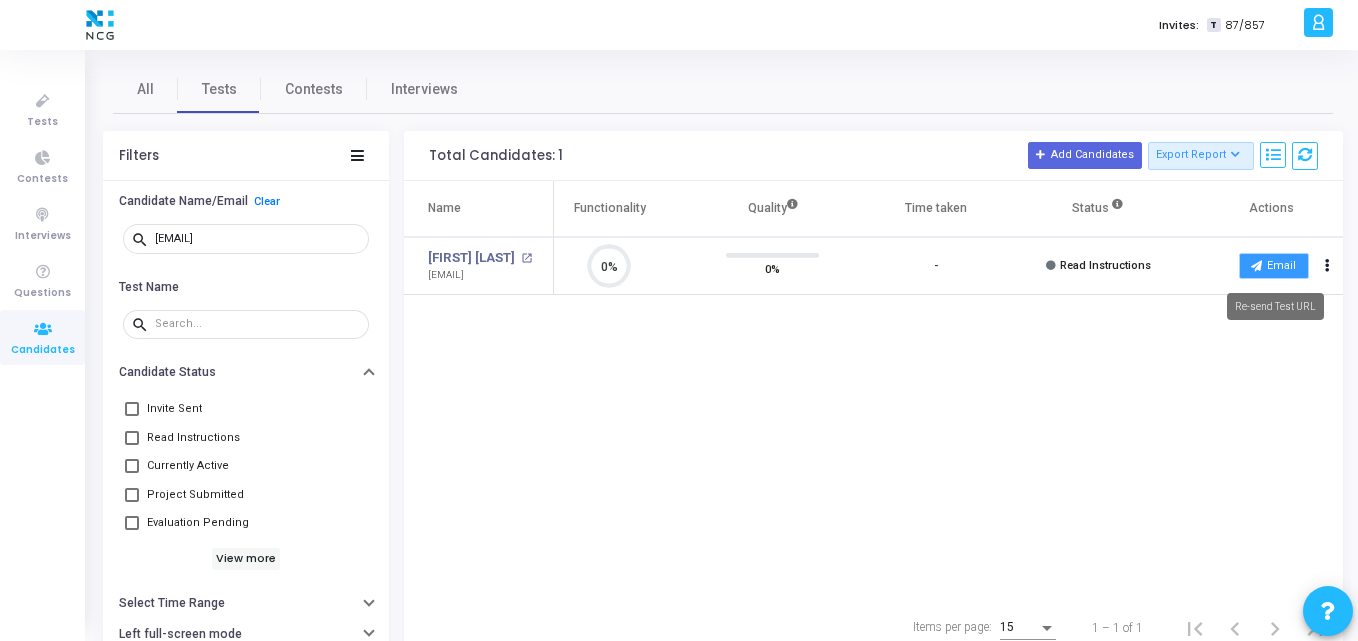 click on "Email" at bounding box center [1274, 266] 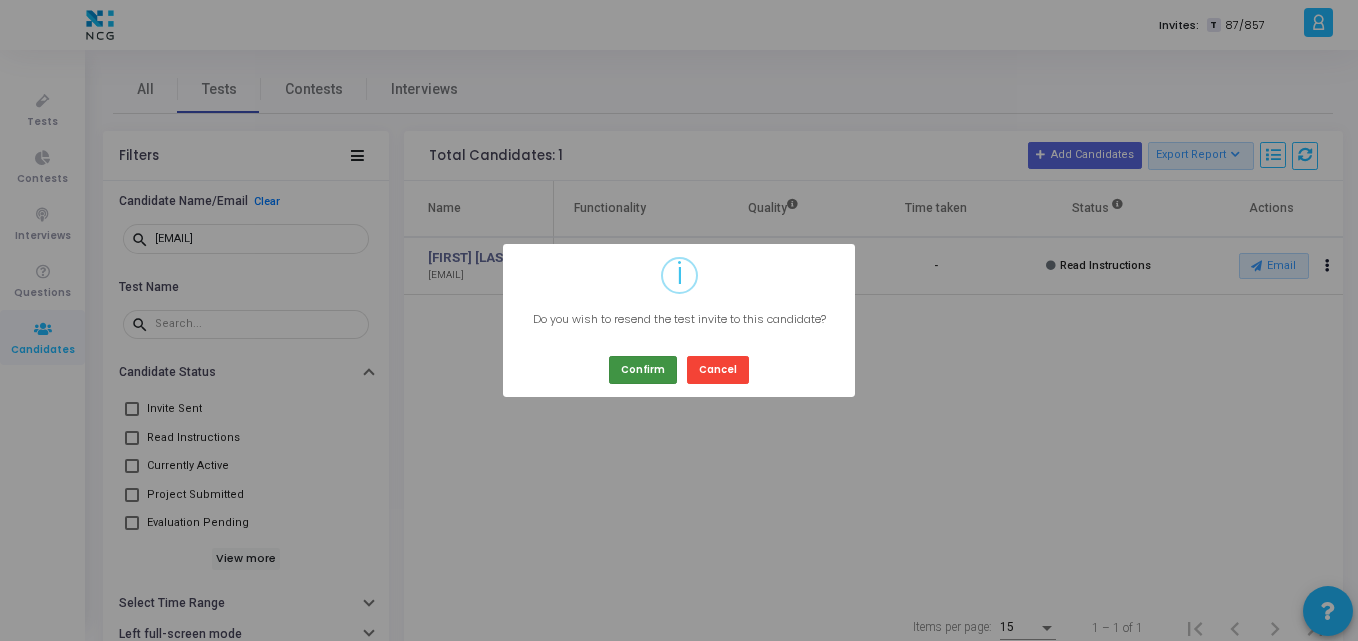 click on "Confirm" at bounding box center (643, 369) 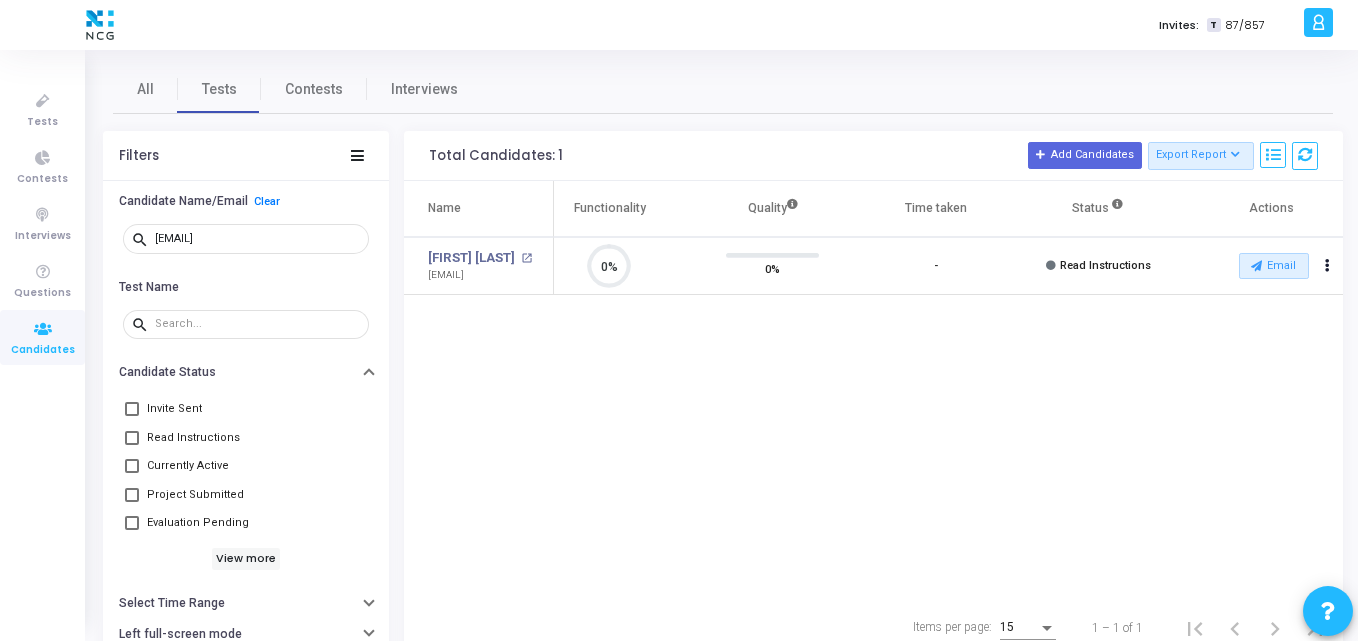 type 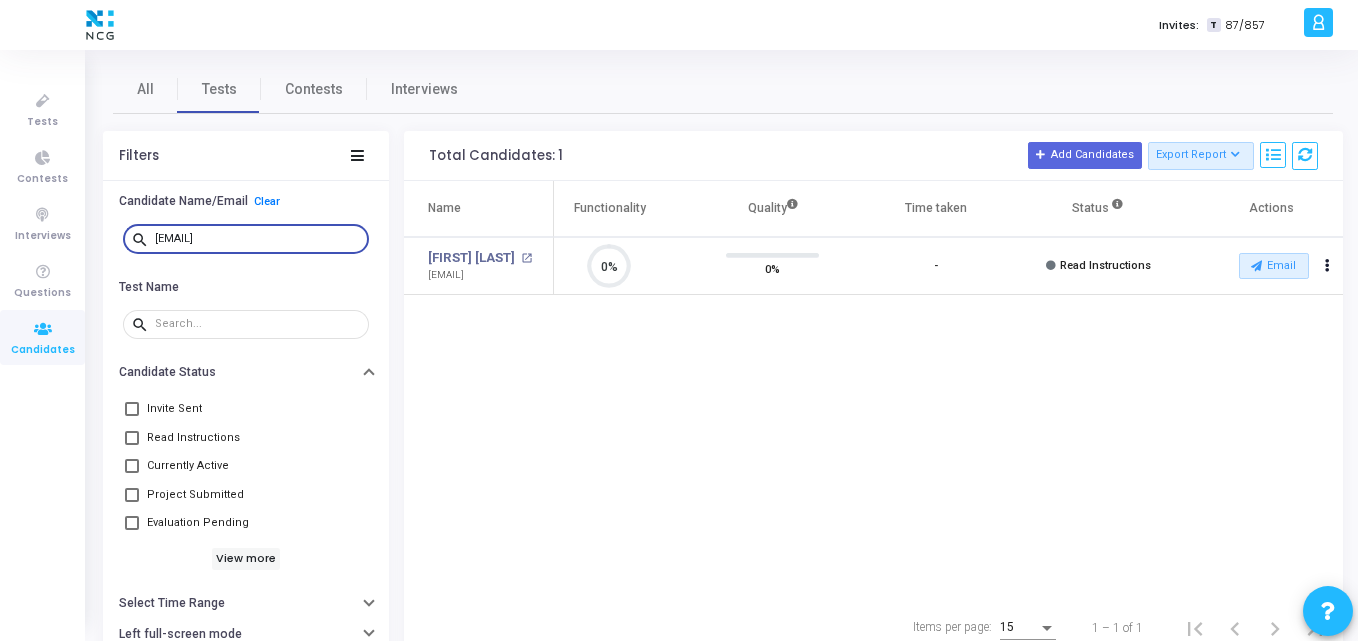 drag, startPoint x: 313, startPoint y: 245, endPoint x: 118, endPoint y: 241, distance: 195.04102 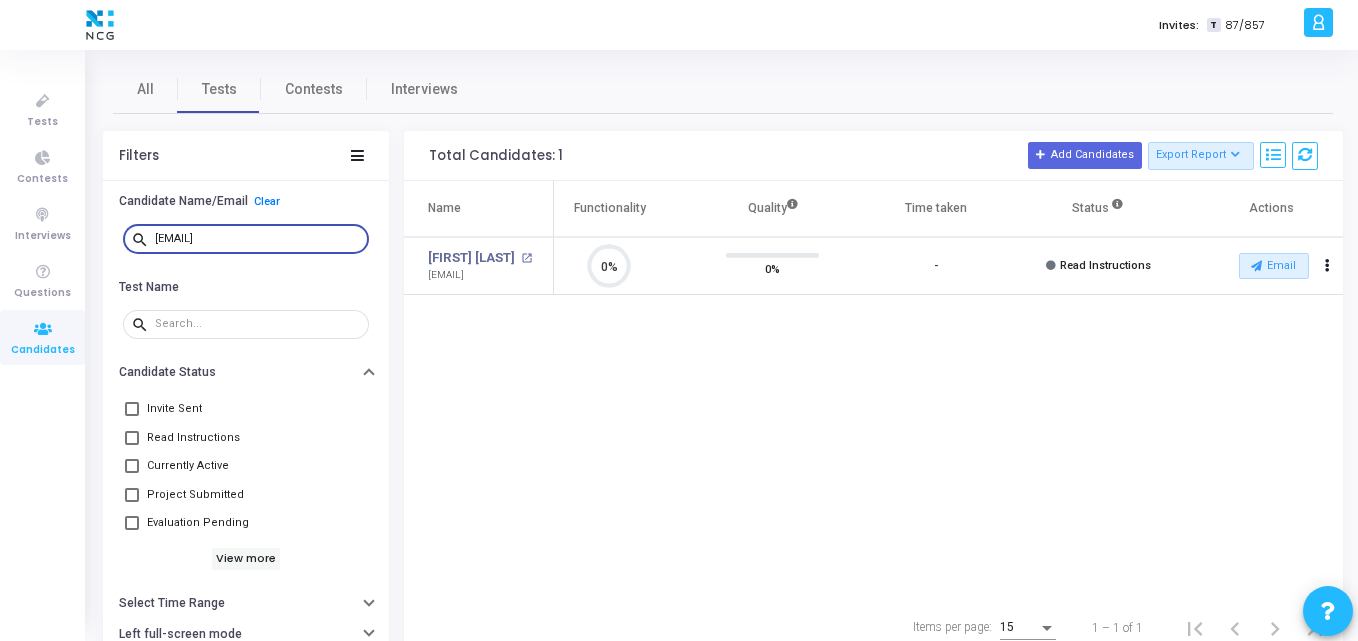 drag, startPoint x: 282, startPoint y: 234, endPoint x: 117, endPoint y: 261, distance: 167.1945 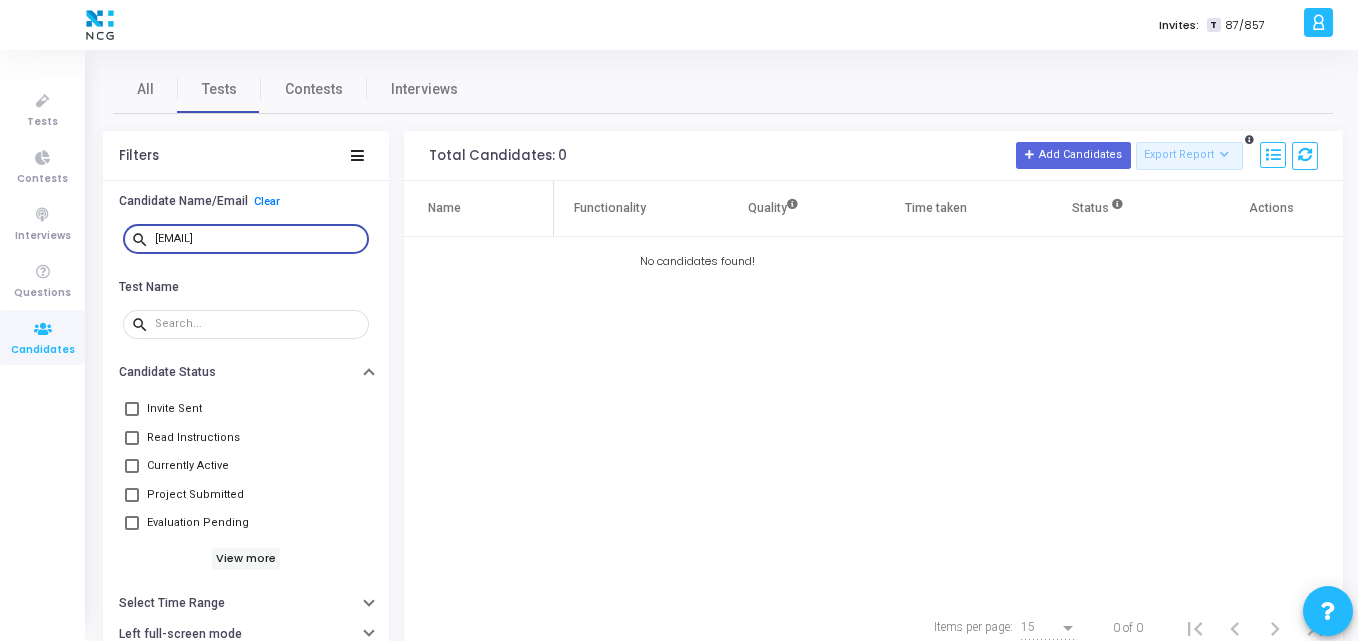 type on "[EMAIL]" 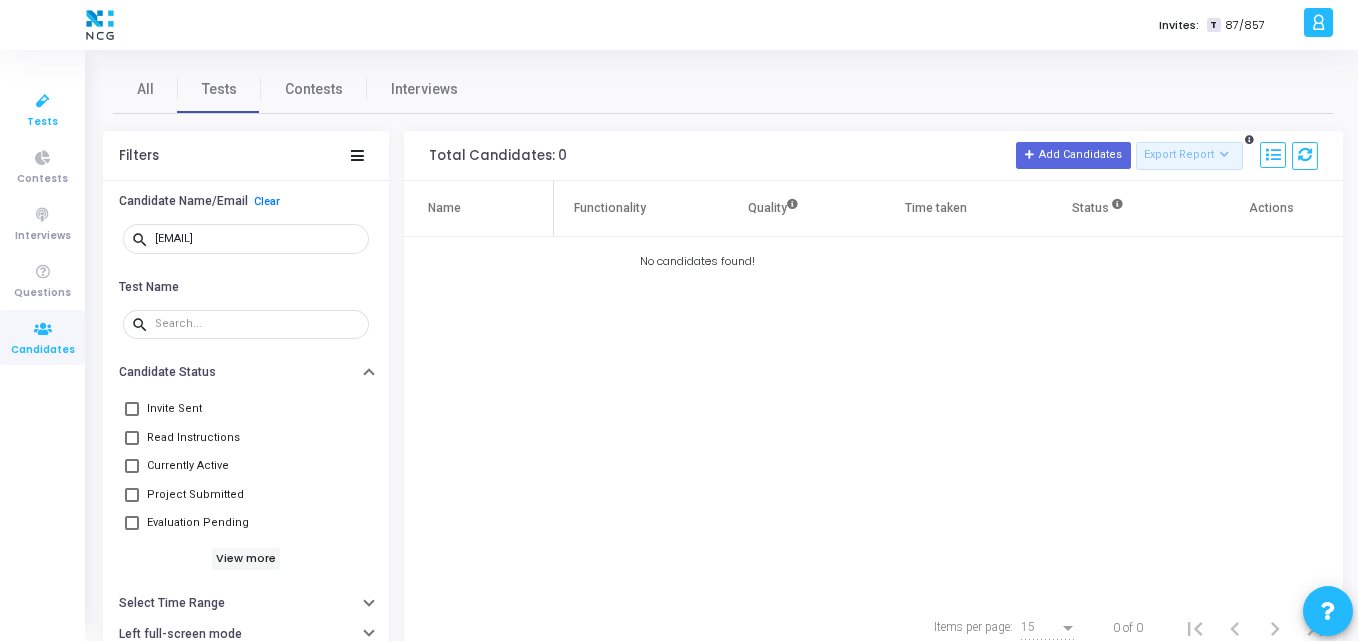click on "Tests" at bounding box center [42, 109] 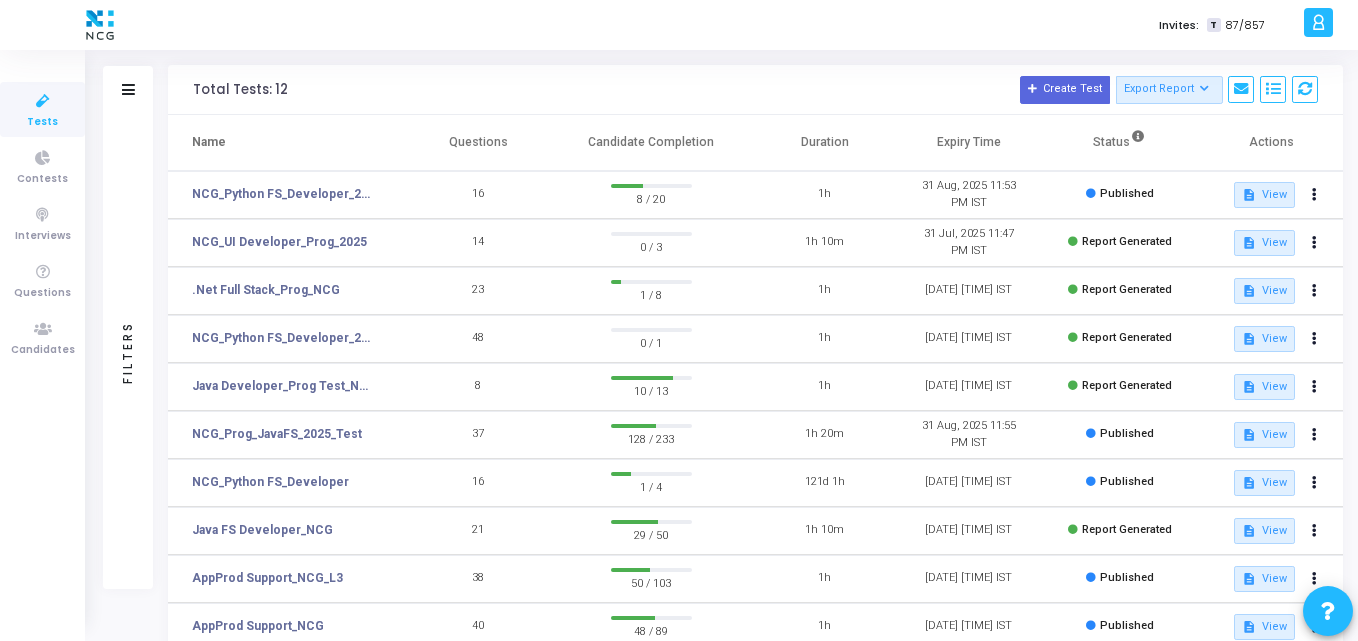 scroll, scrollTop: 279, scrollLeft: 0, axis: vertical 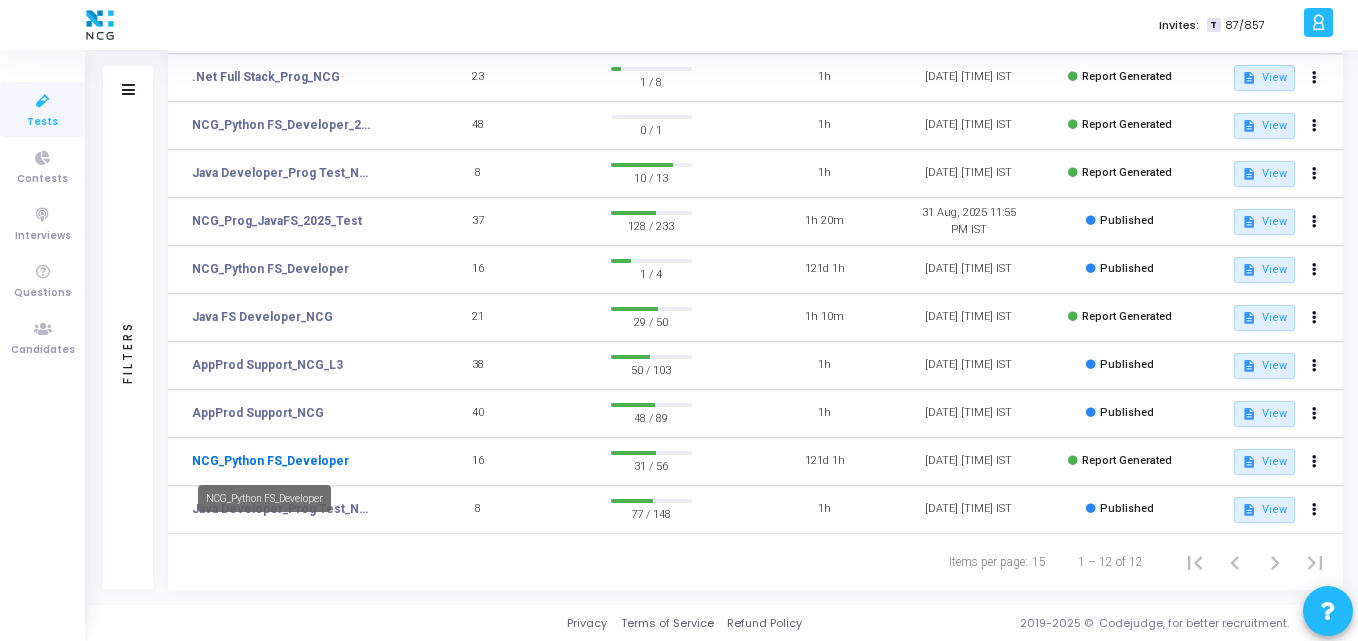 click on "NCG_Python FS_Developer" 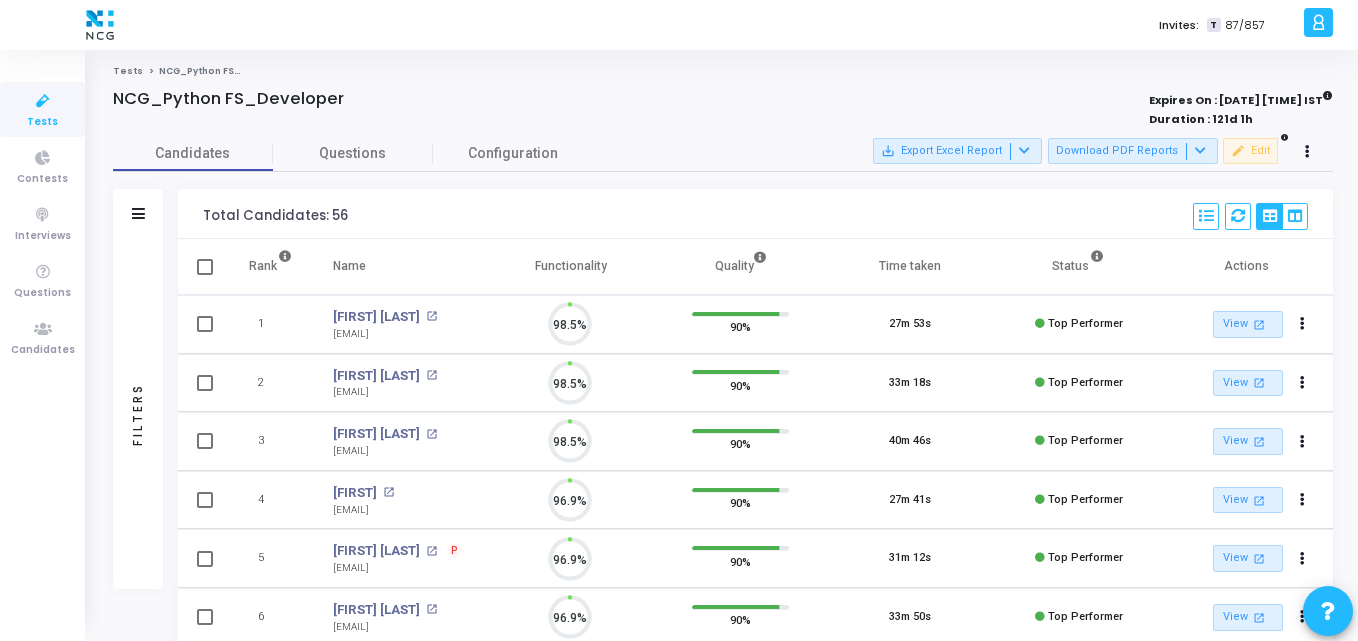scroll, scrollTop: 9, scrollLeft: 9, axis: both 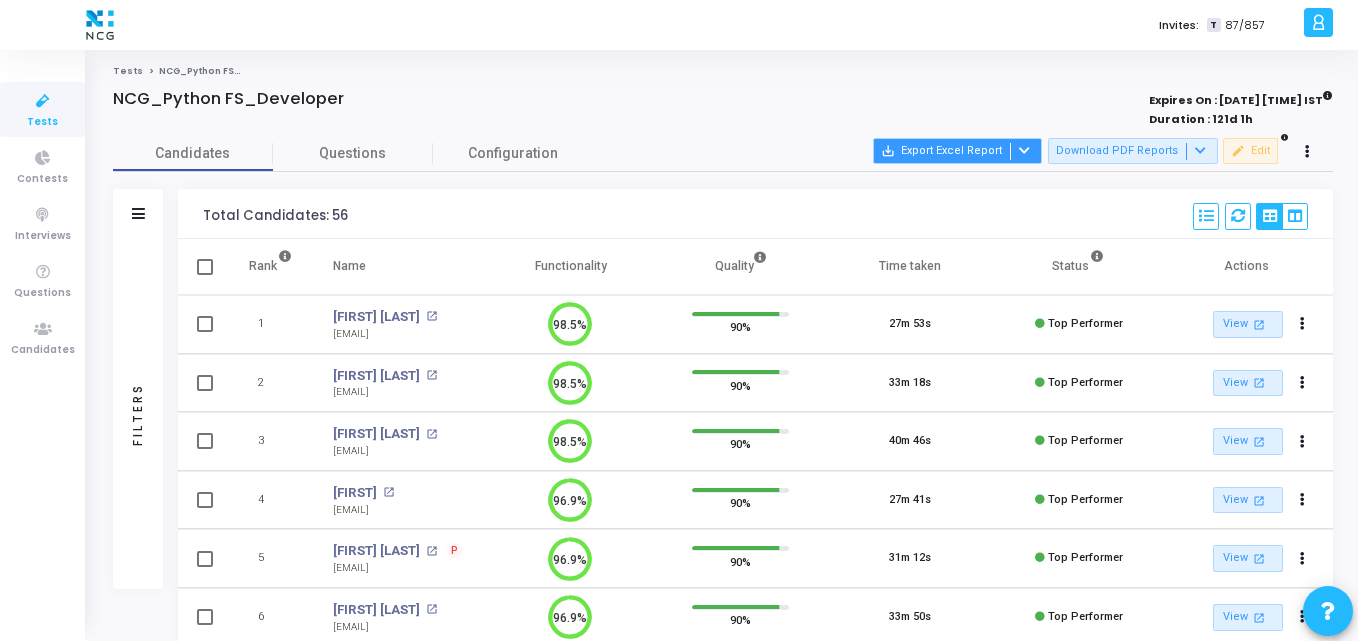 click at bounding box center [1022, 151] 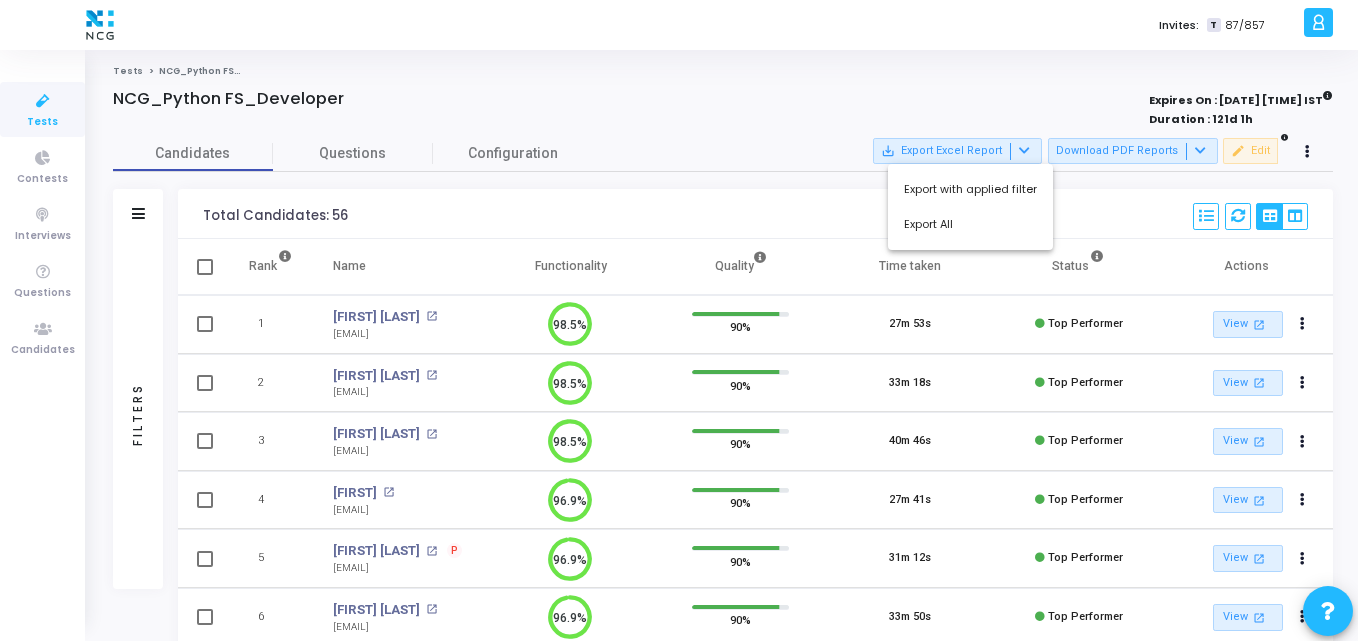 click at bounding box center [679, 320] 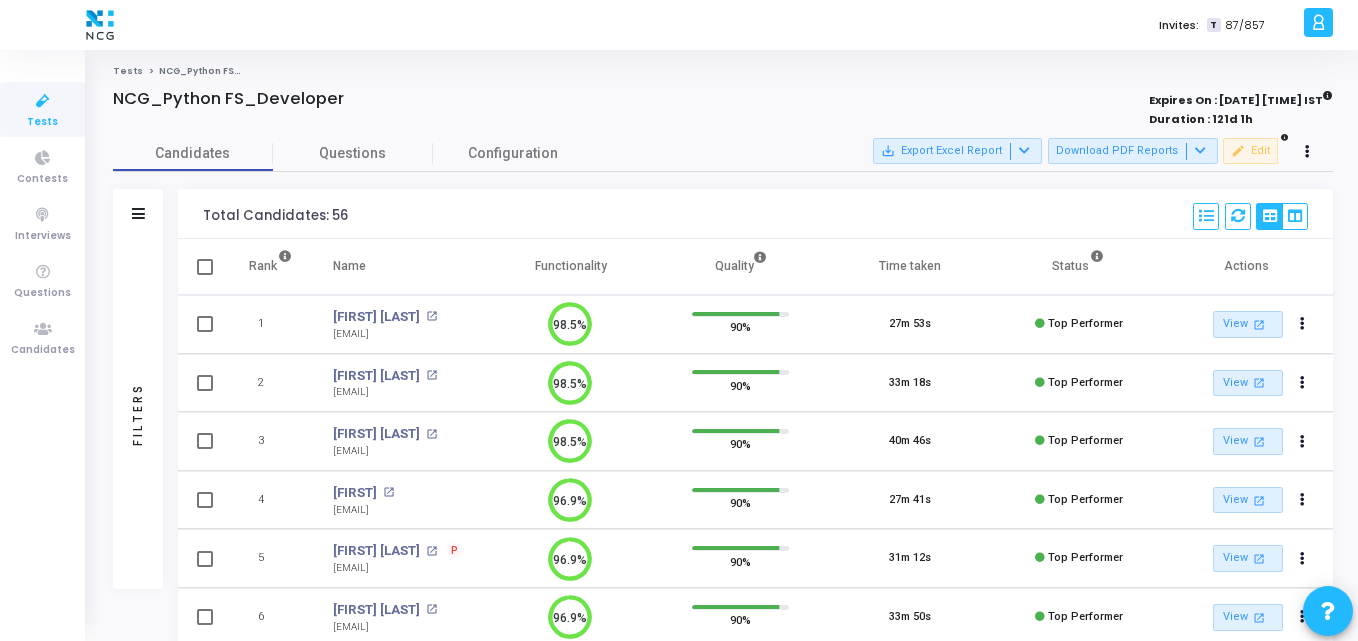 click on "Expires On : [DATE] [TIME] IST Duration : 121d 1h" 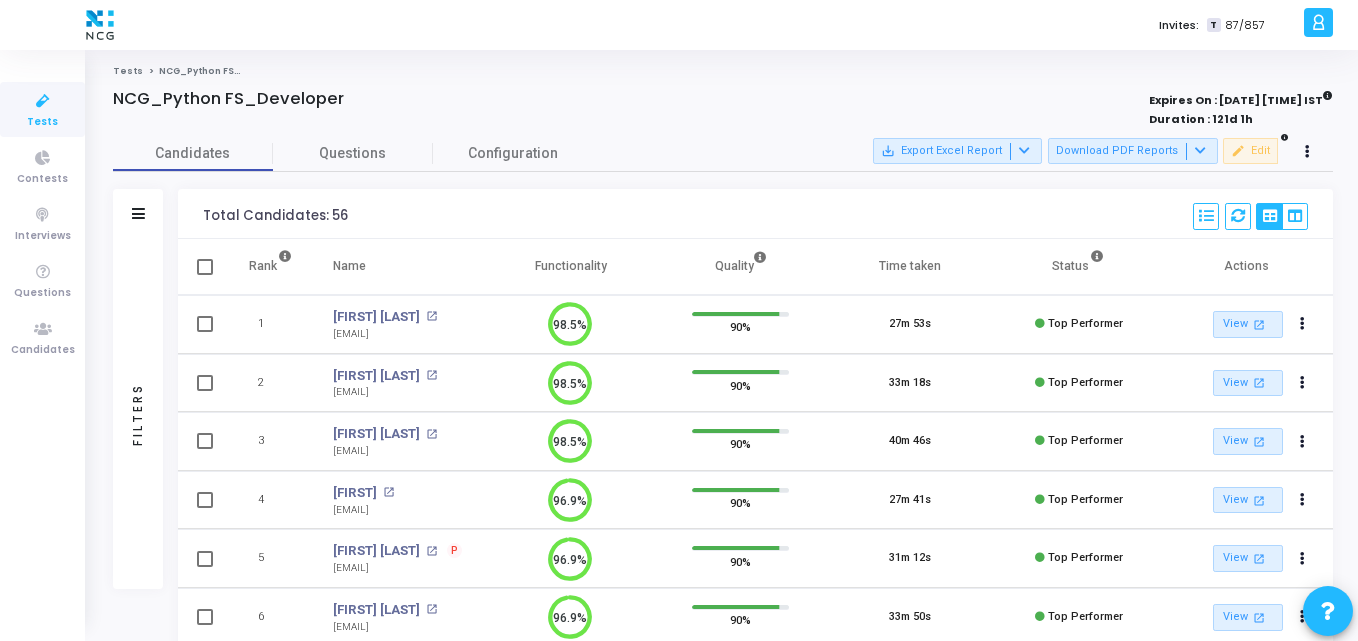 click on "Name Functionality Quality Time taken Status Actions 1 [FIRST] [LAST] open_in_new [EMAIL] 98.5% 90% 27m 53s Top Performer View open_in_new Report archive Archive" at bounding box center (723, 682) 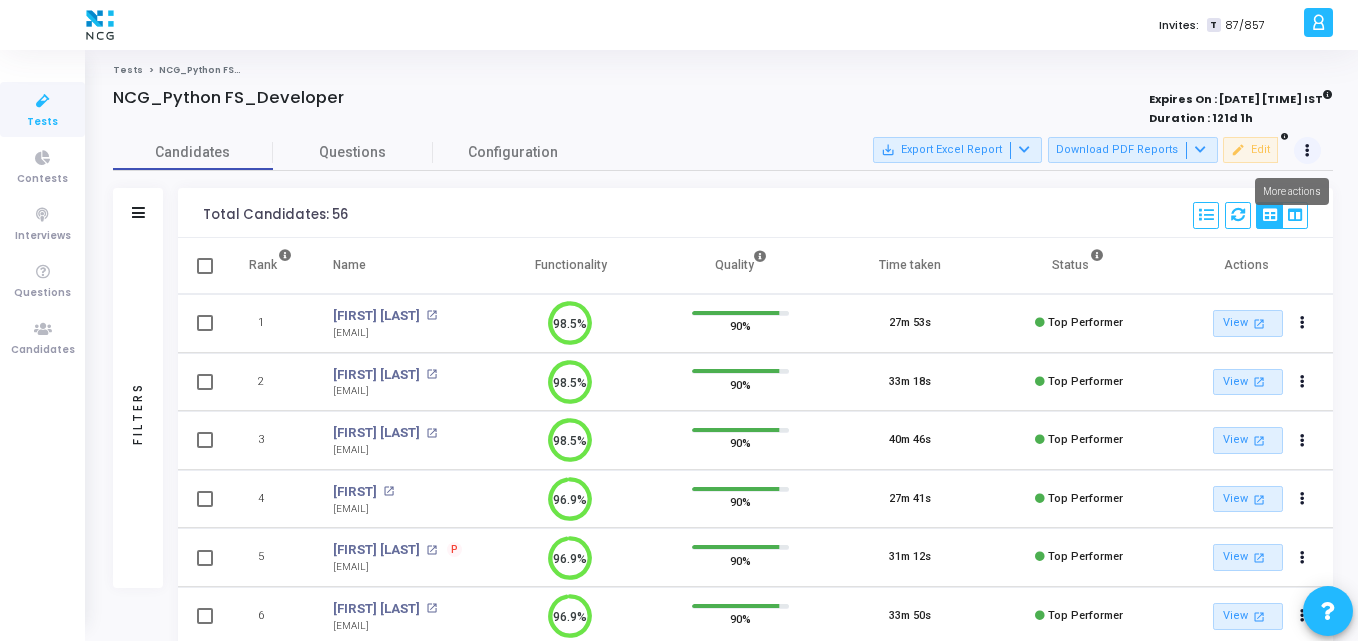 click at bounding box center [1308, 151] 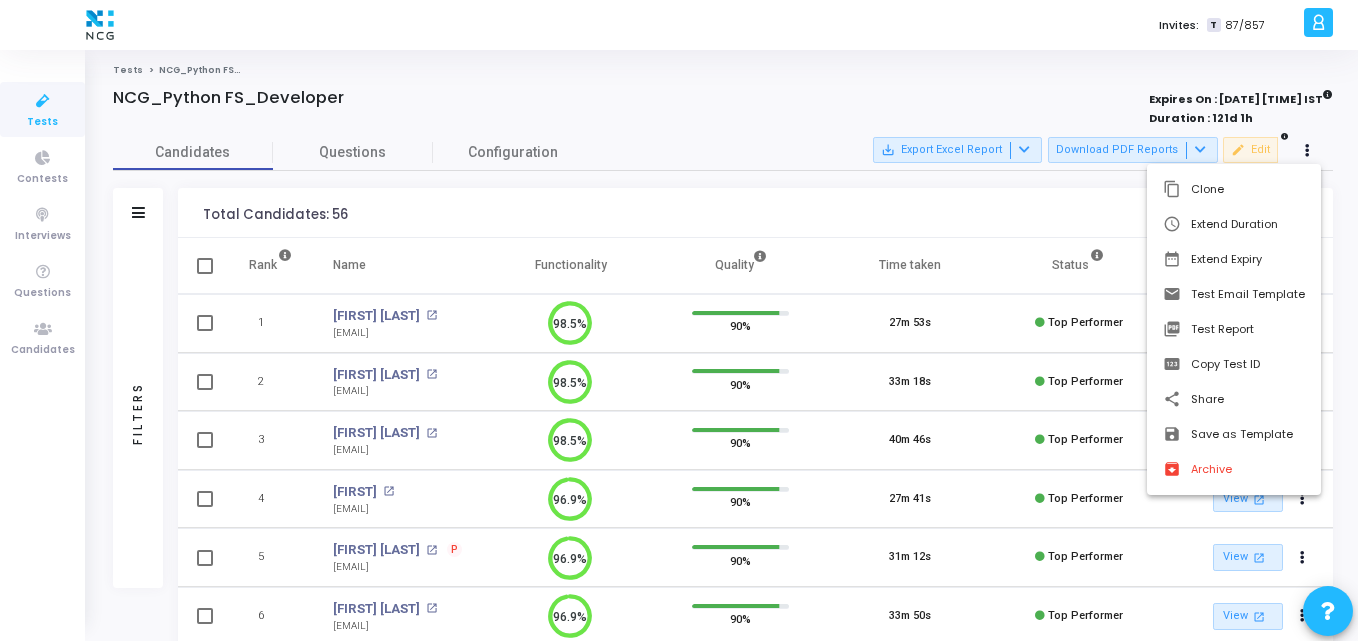 click at bounding box center [679, 320] 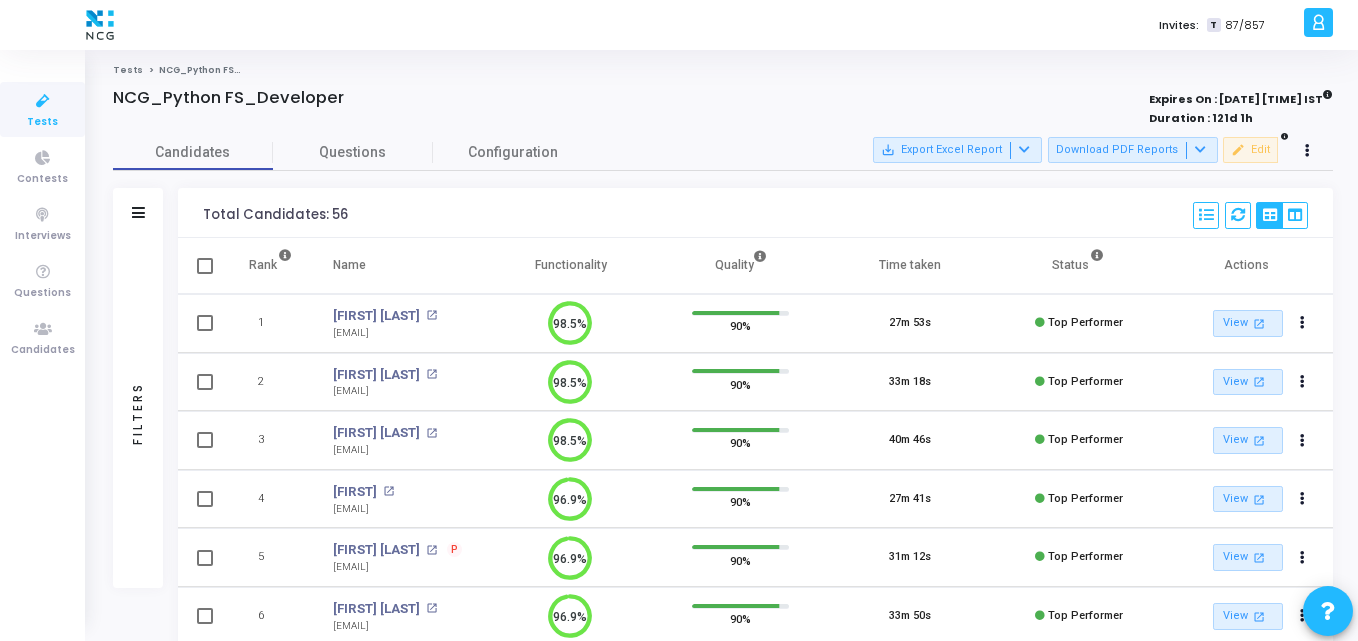 click on "Tests" at bounding box center (42, 109) 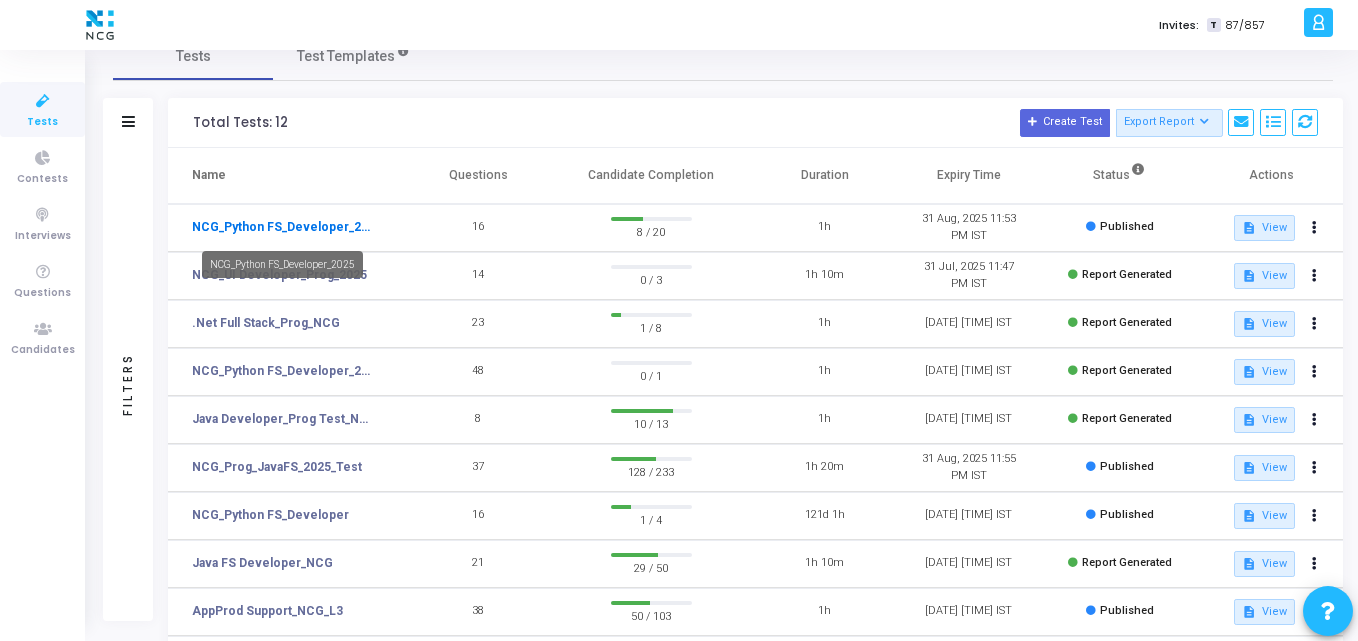 click on "NCG_Python FS_Developer_2025" at bounding box center (284, 227) 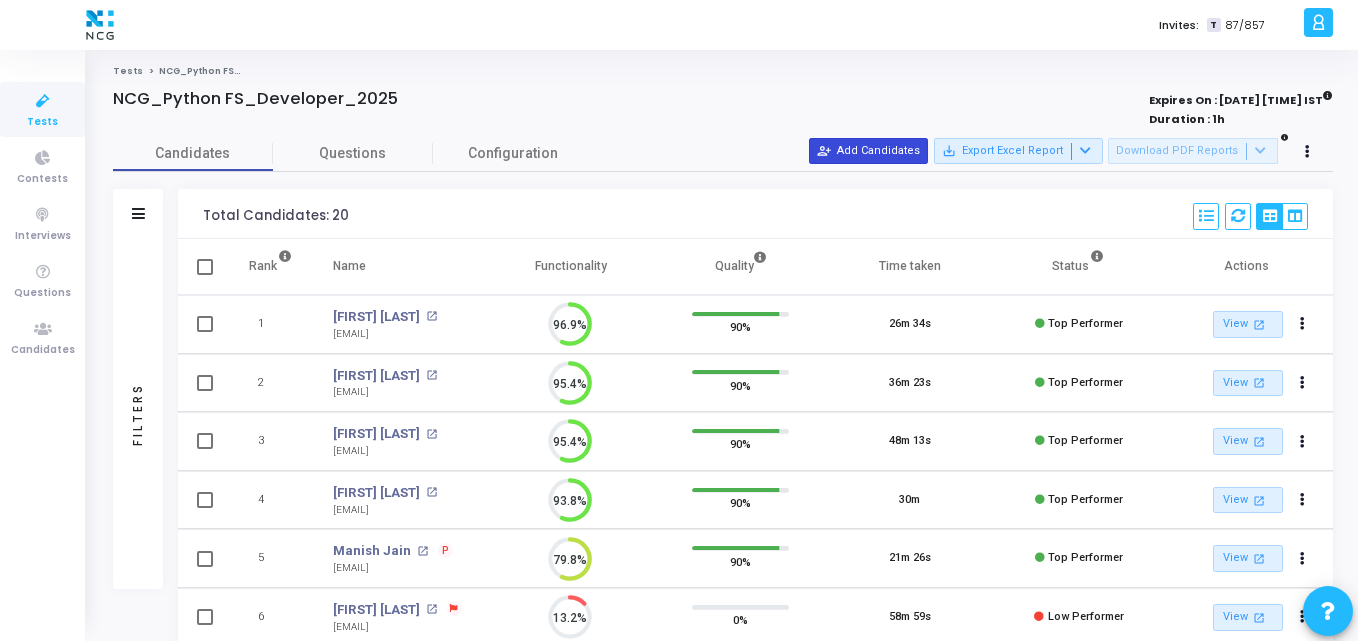 click on "person_add_alt  Add Candidates" at bounding box center [868, 151] 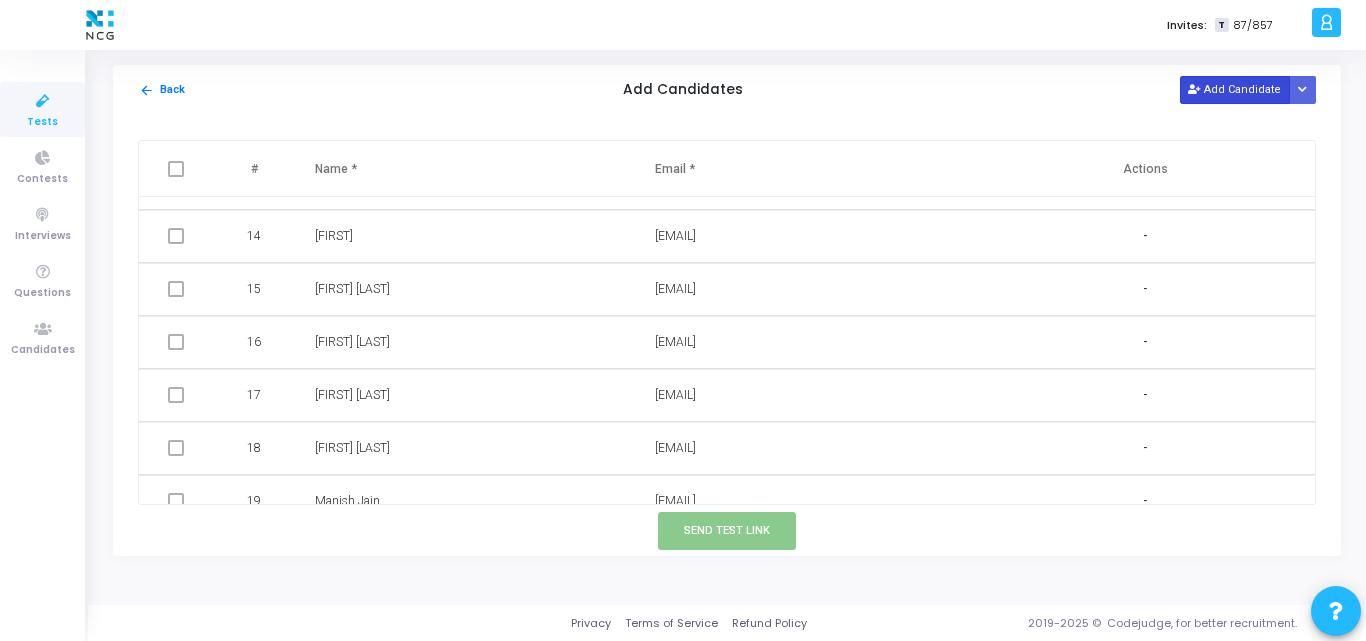click on "Add Candidate" at bounding box center [1235, 89] 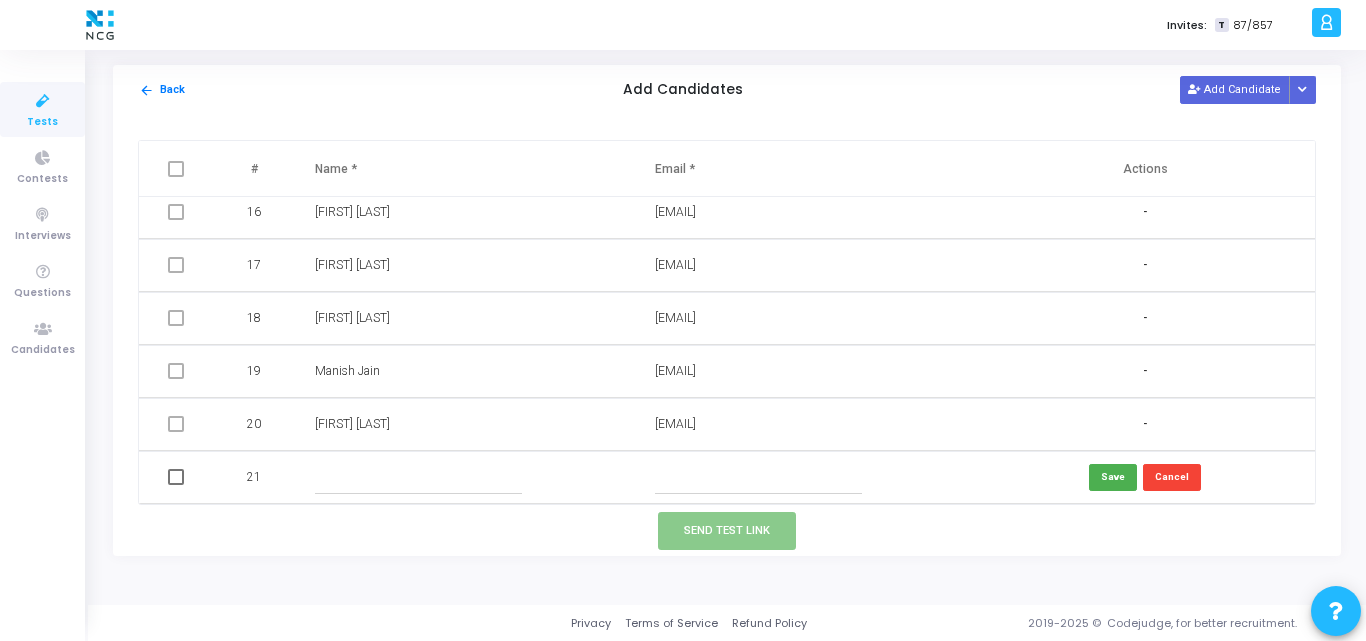 click at bounding box center (758, 477) 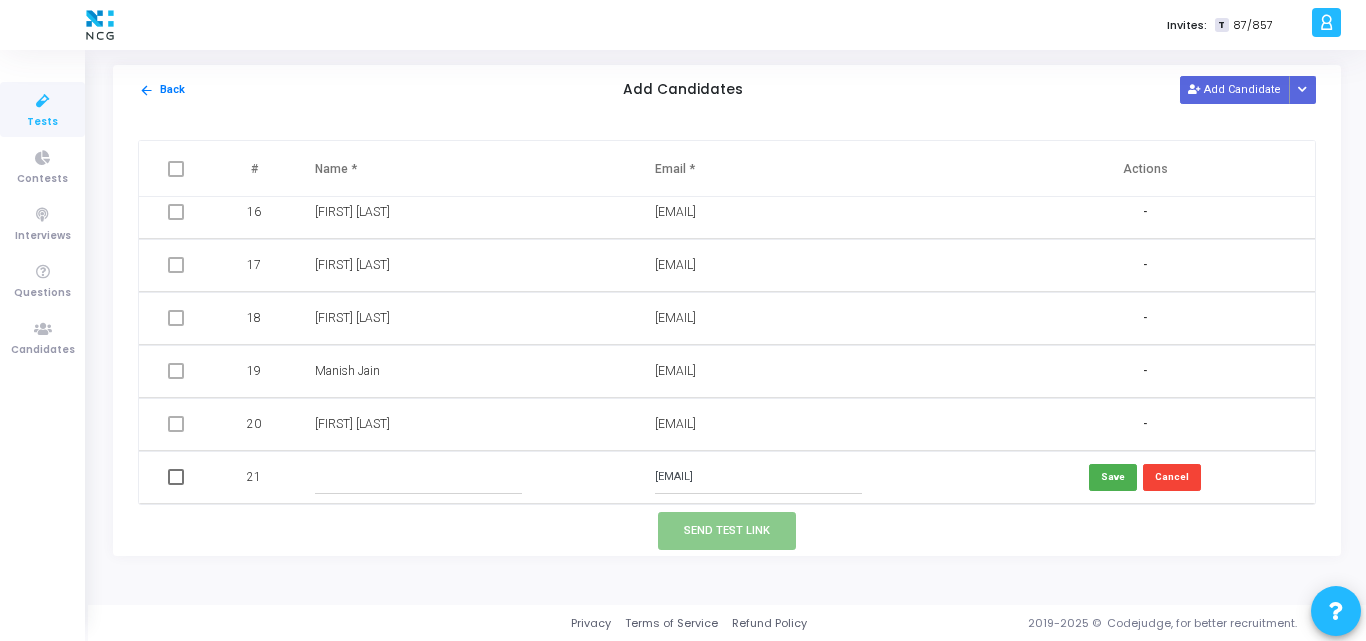 type on "[EMAIL]" 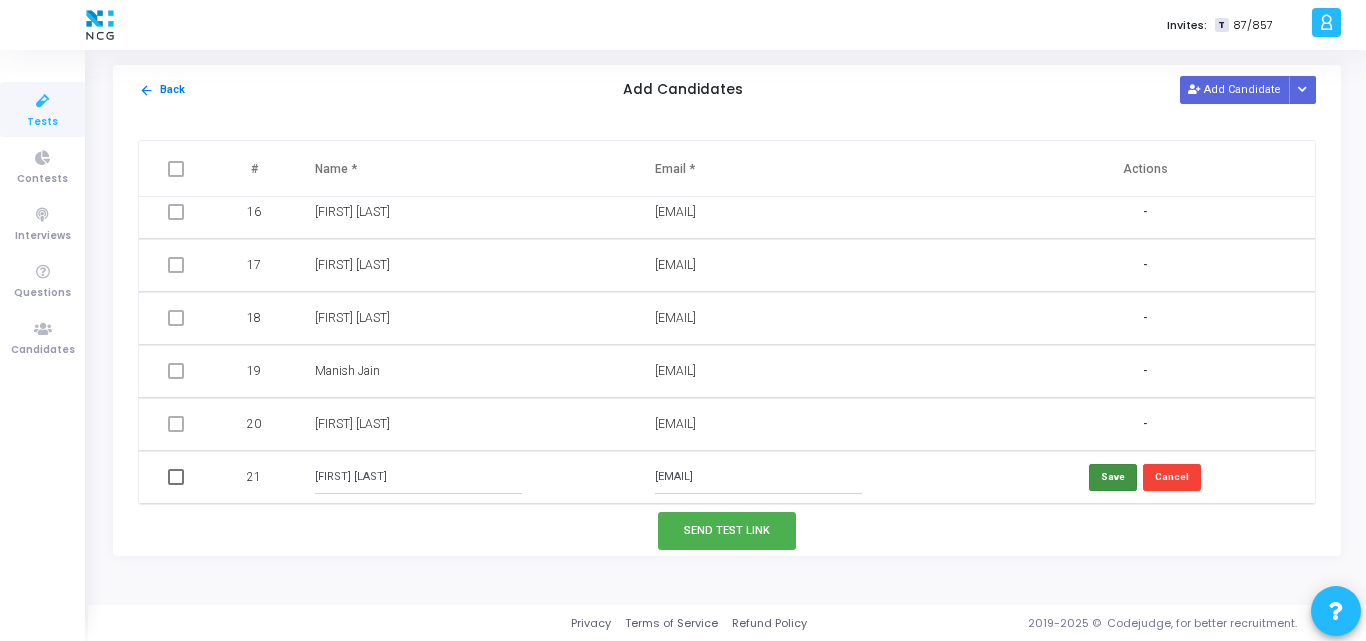 type on "[FIRST] [LAST]" 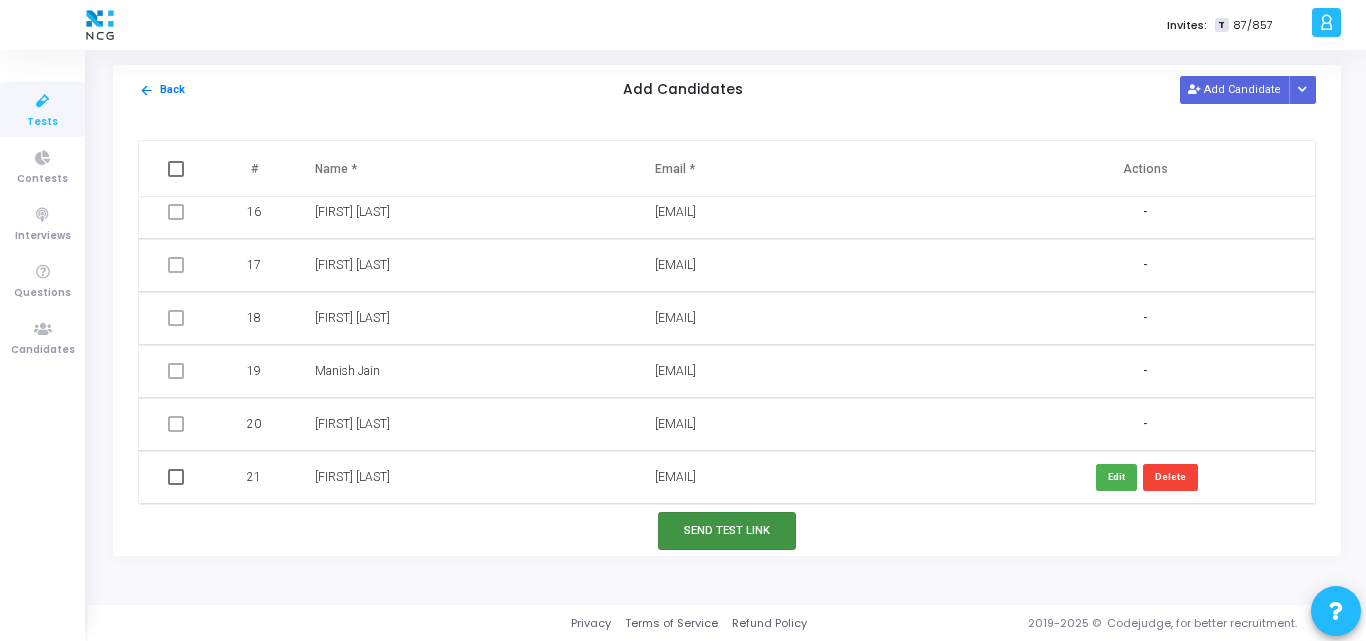click on "Send Test Link" at bounding box center (727, 530) 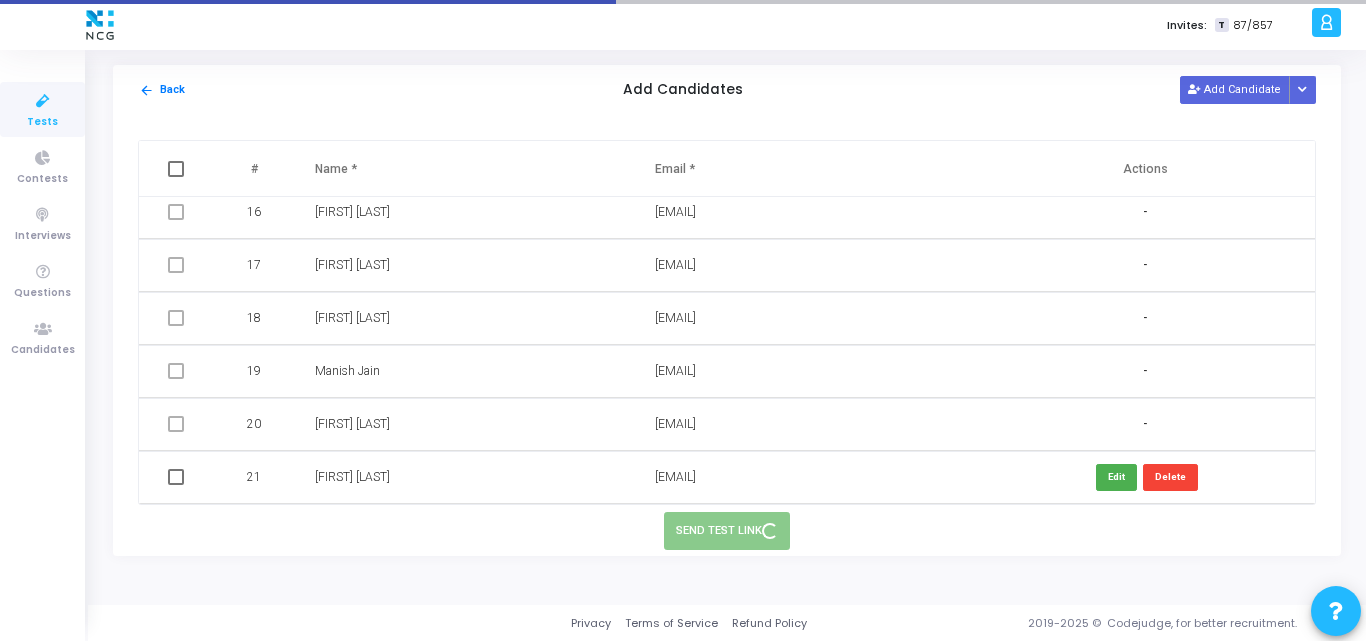 drag, startPoint x: 176, startPoint y: 464, endPoint x: 176, endPoint y: 475, distance: 11 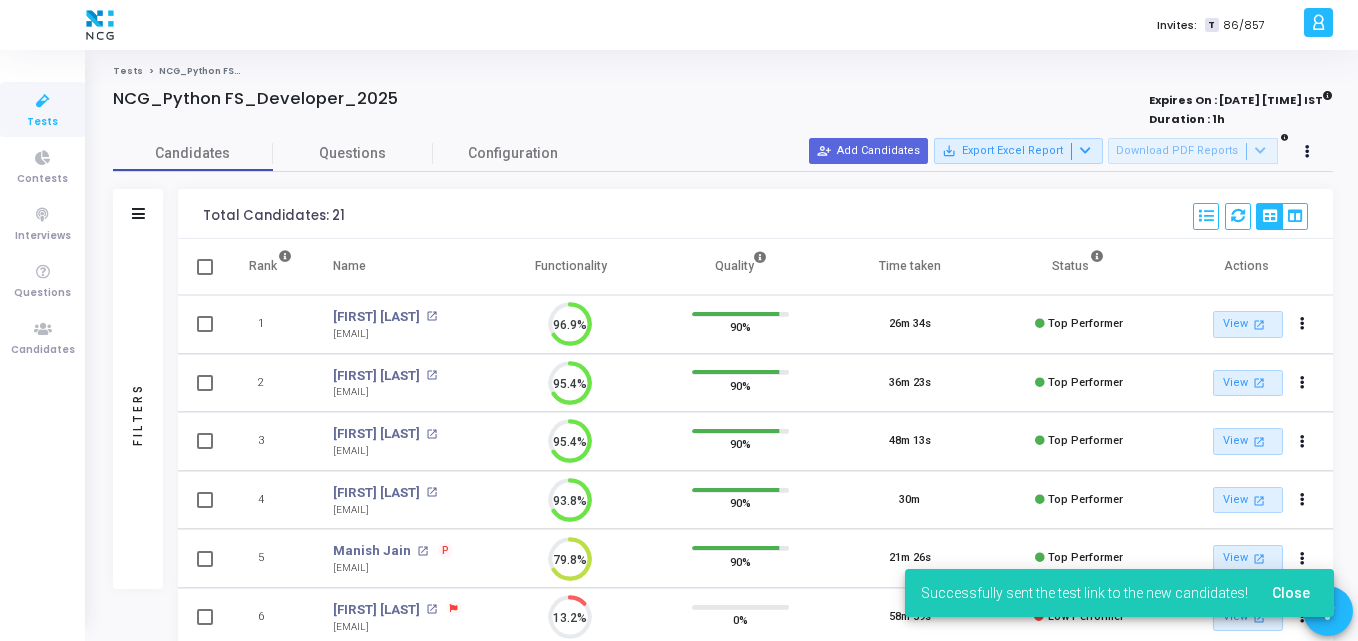 click at bounding box center [43, 101] 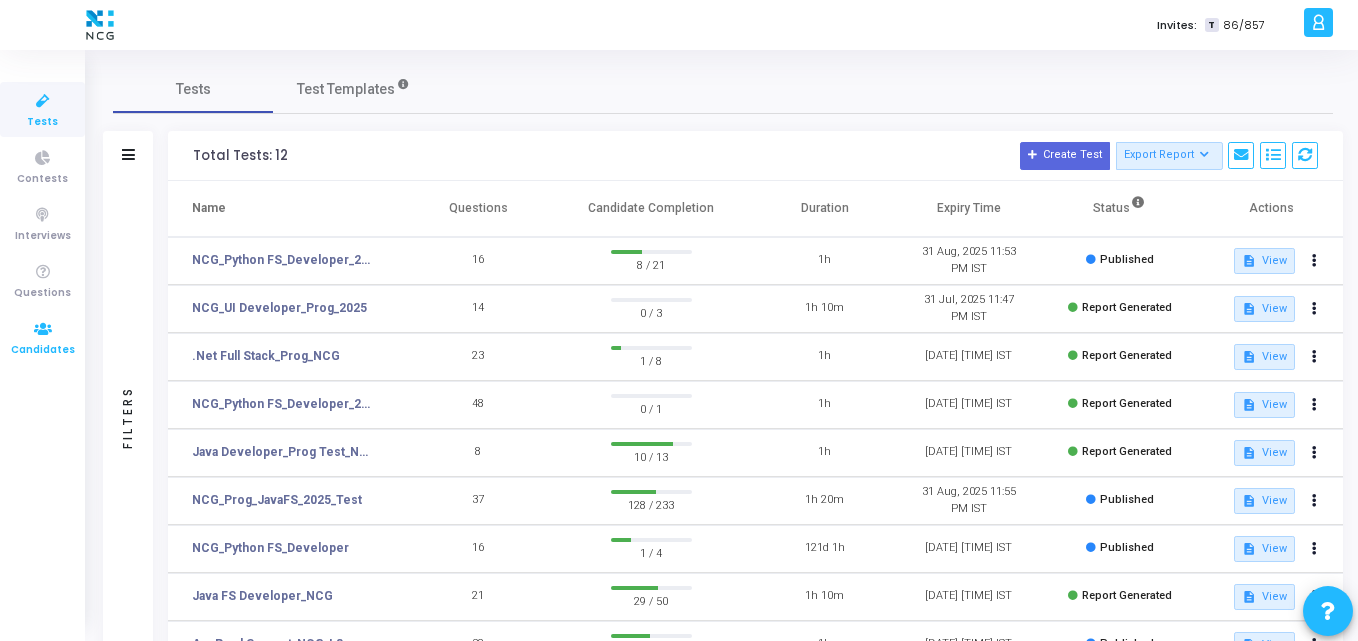 click at bounding box center (43, 329) 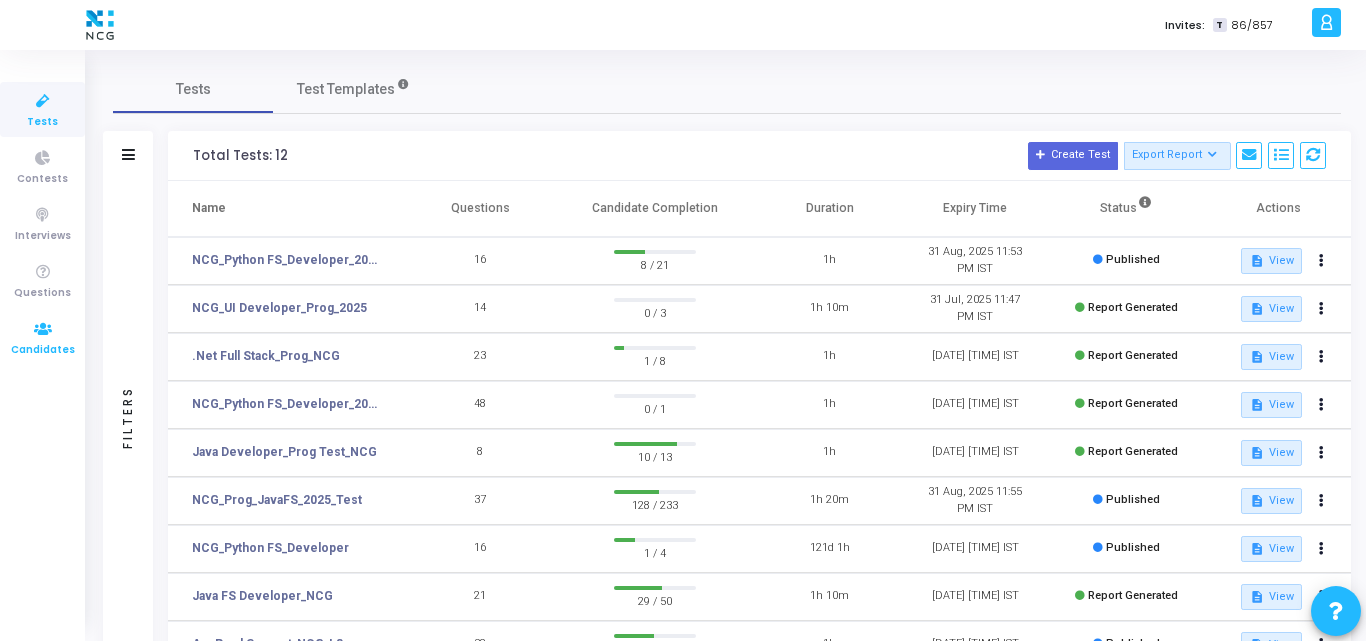 click at bounding box center (43, 329) 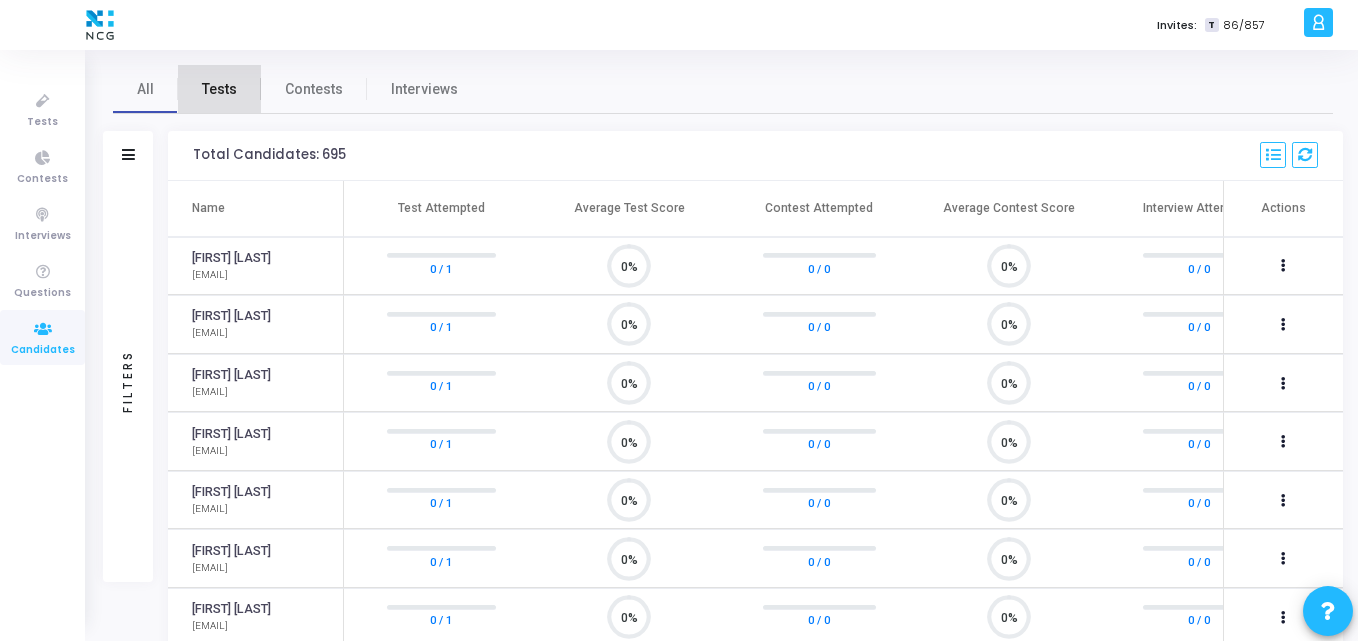 click on "Tests" at bounding box center (219, 89) 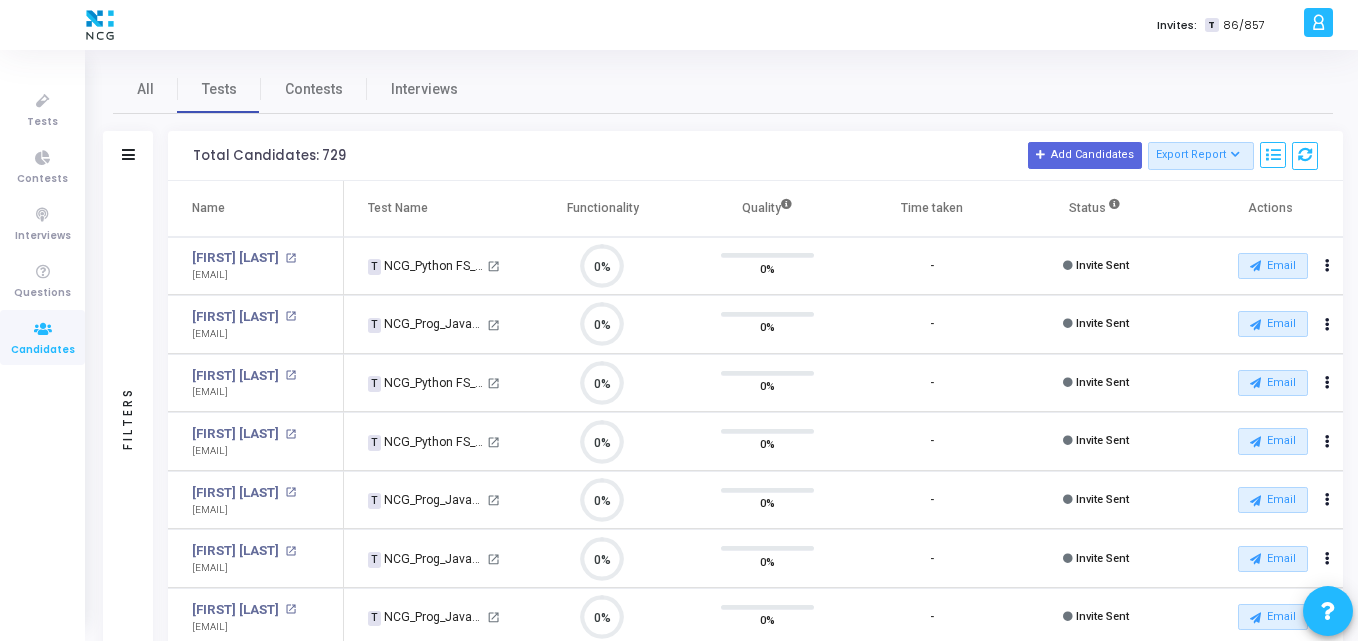 click on "Filters" 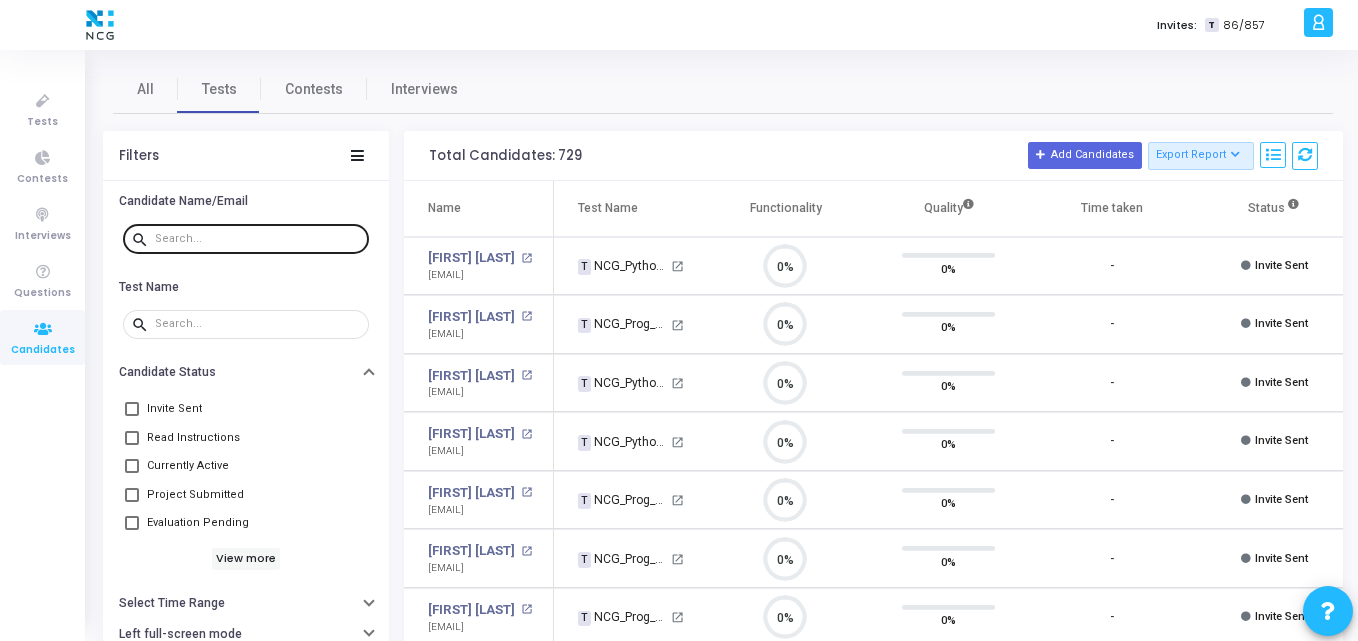 click on "search" at bounding box center [143, 239] 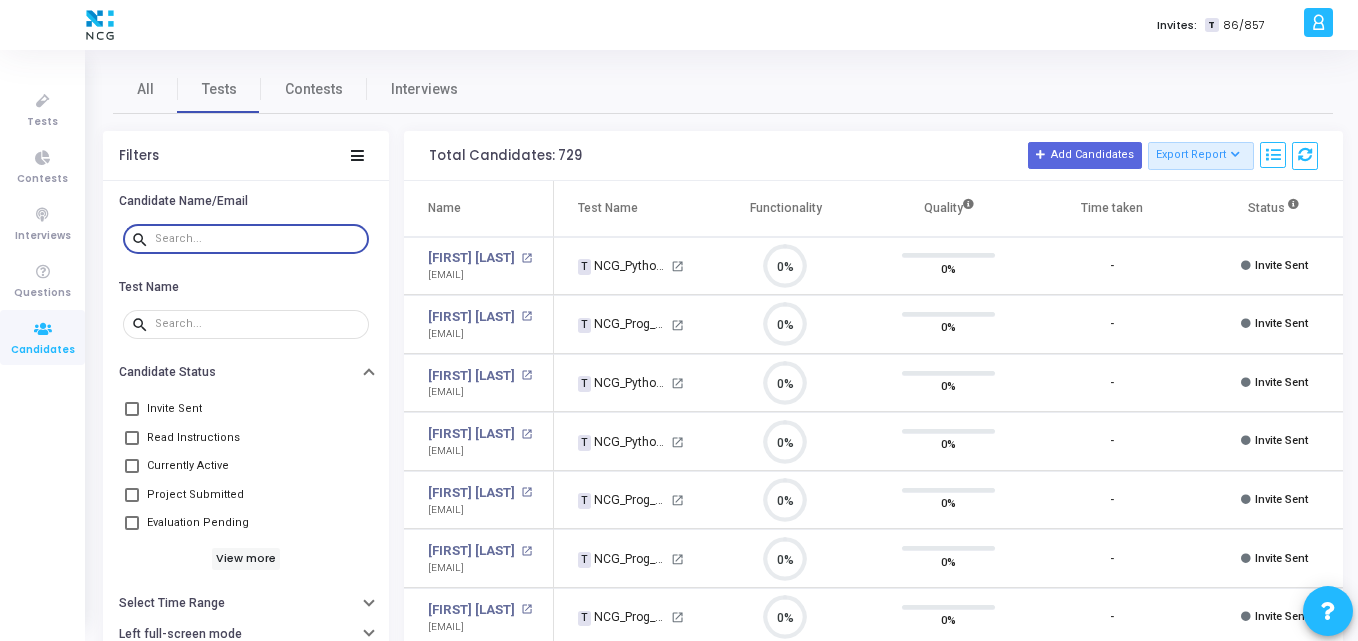 paste on "[FIRST] [LAST]" 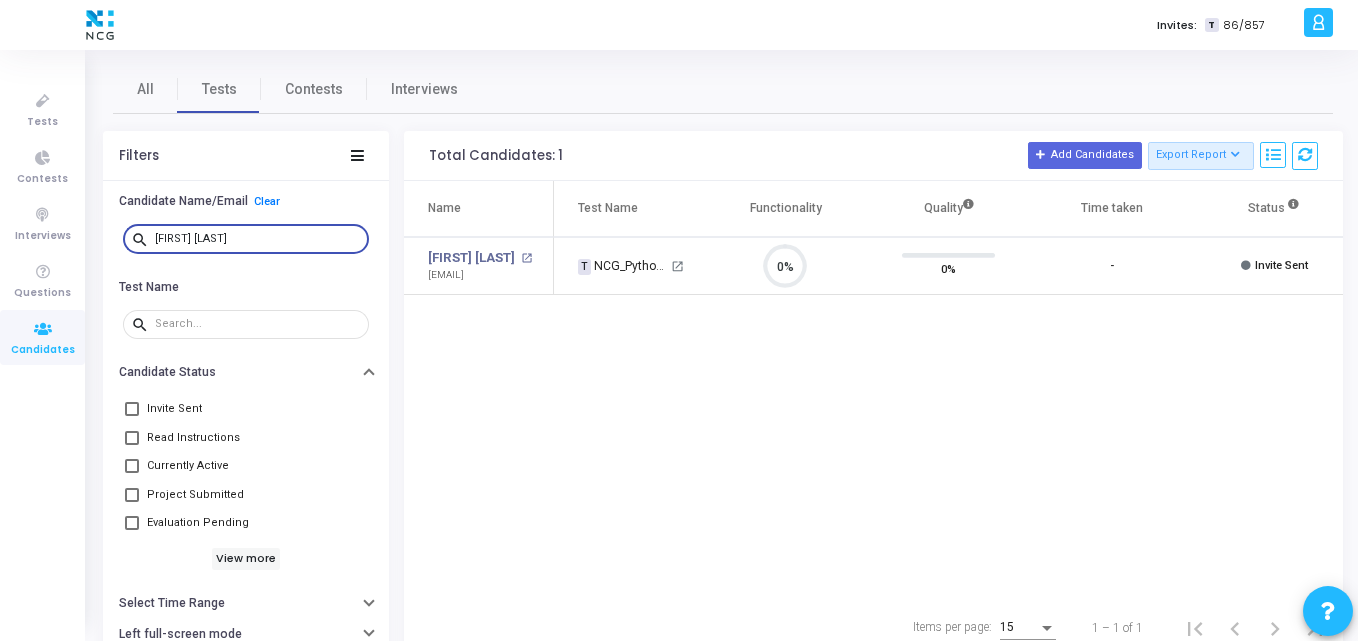 type on "[FIRST] [LAST]" 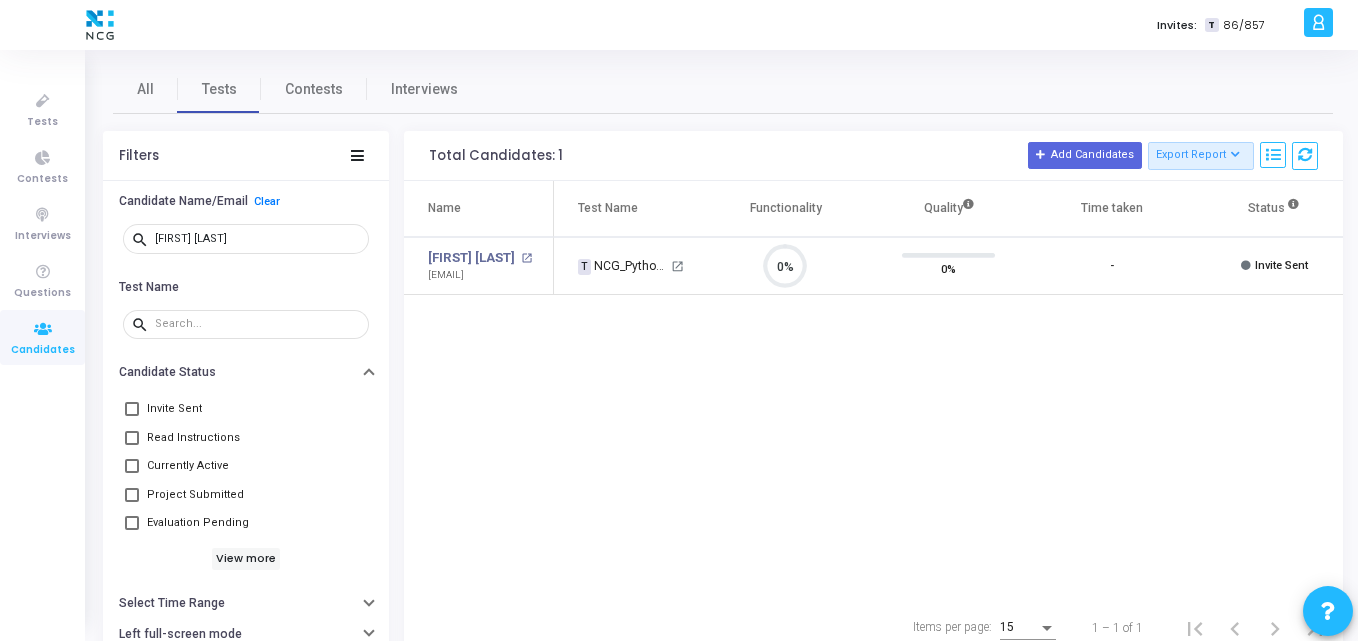 click on "Name Test Name Functionality Quality Time taken Status Actions [FIRST] [LAST] open_in_new nchinmayee91@[DOMAIN] T NCG_Python FS_Developer_2025 open_in_new 0% 0% - Invite Sent Email archive Archive drafts Cancel Invite content_copy Copy Test Invite Link cached Resend Test close Disable Camera Proctor close Disable Screen Sharing" 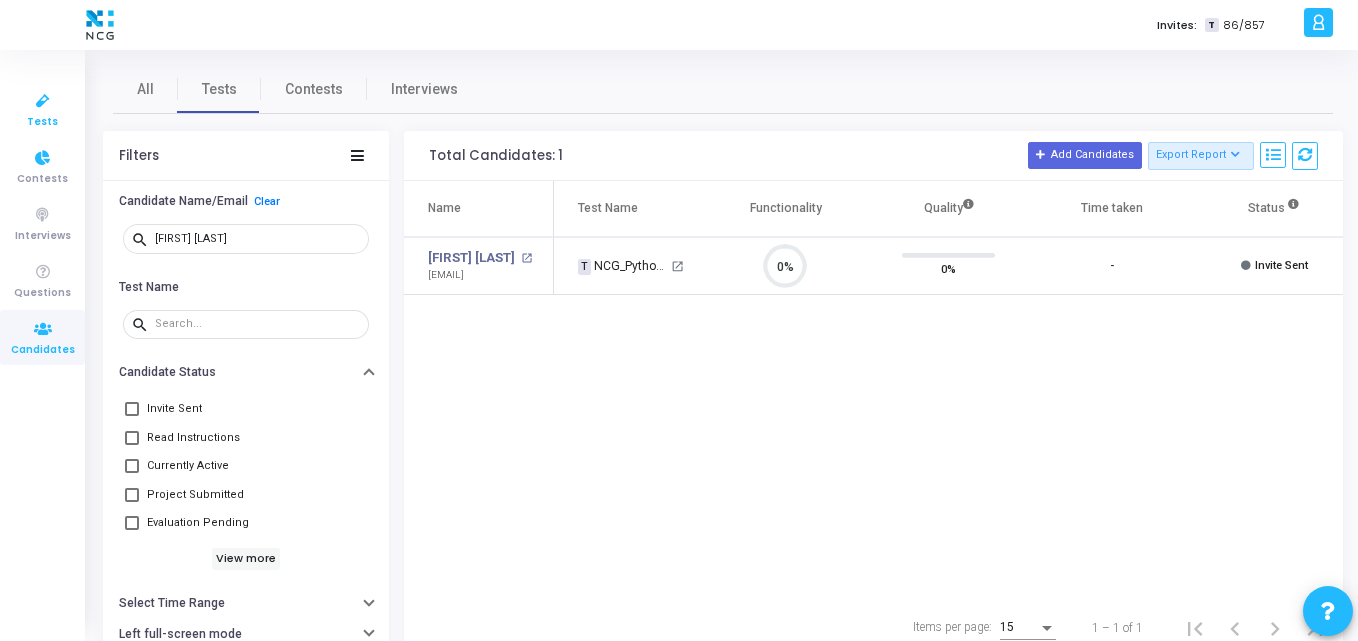click on "Tests" at bounding box center [42, 122] 